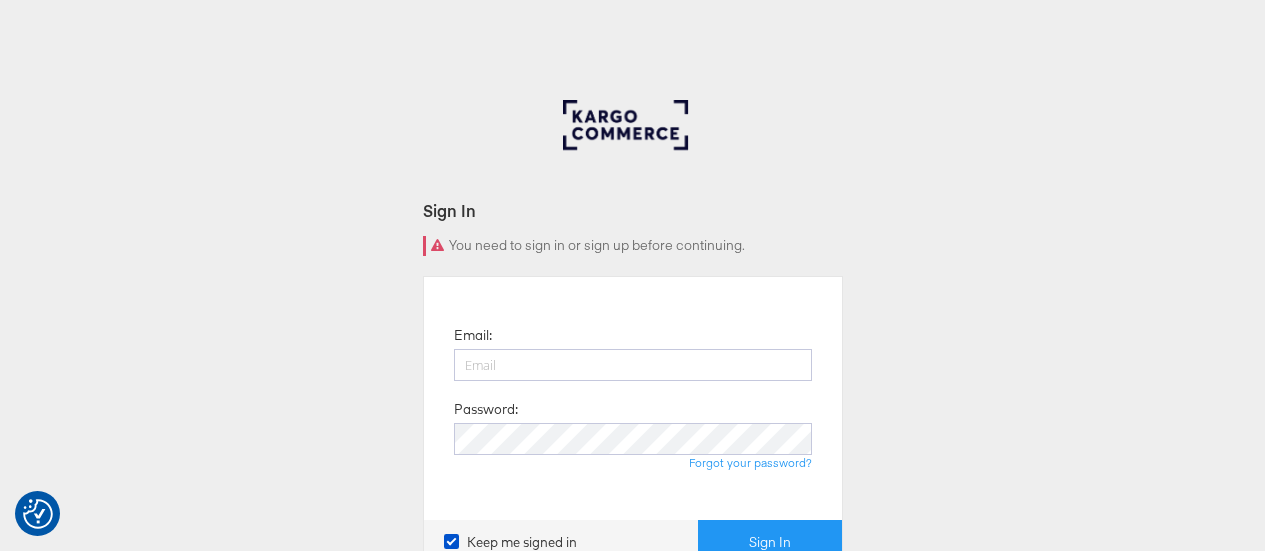 scroll, scrollTop: 0, scrollLeft: 0, axis: both 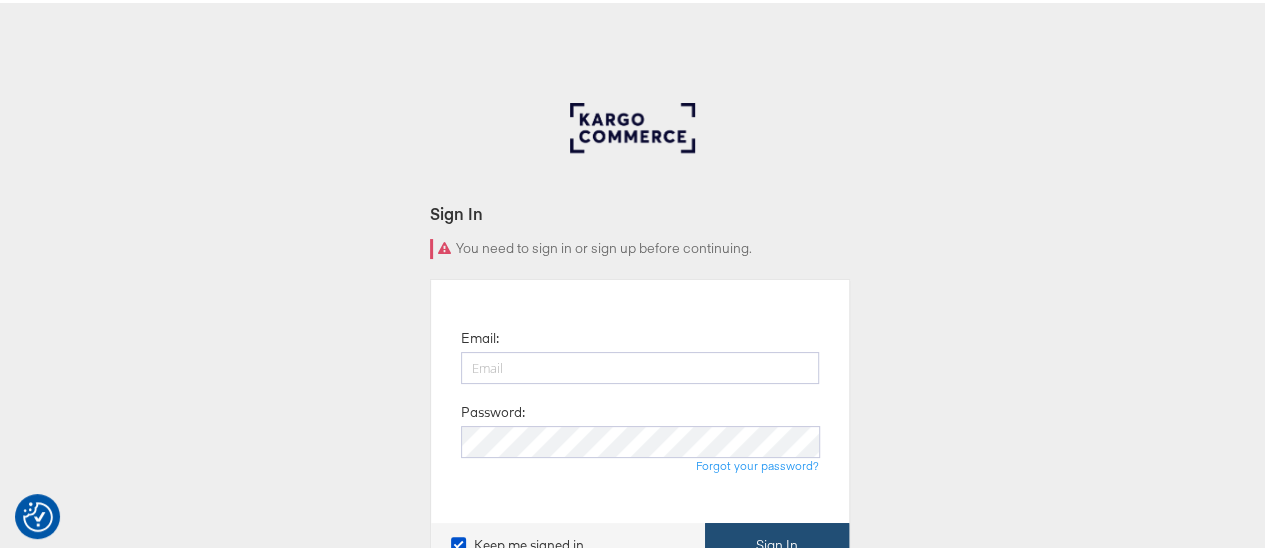 type on "[USERNAME]@[DOMAIN].com" 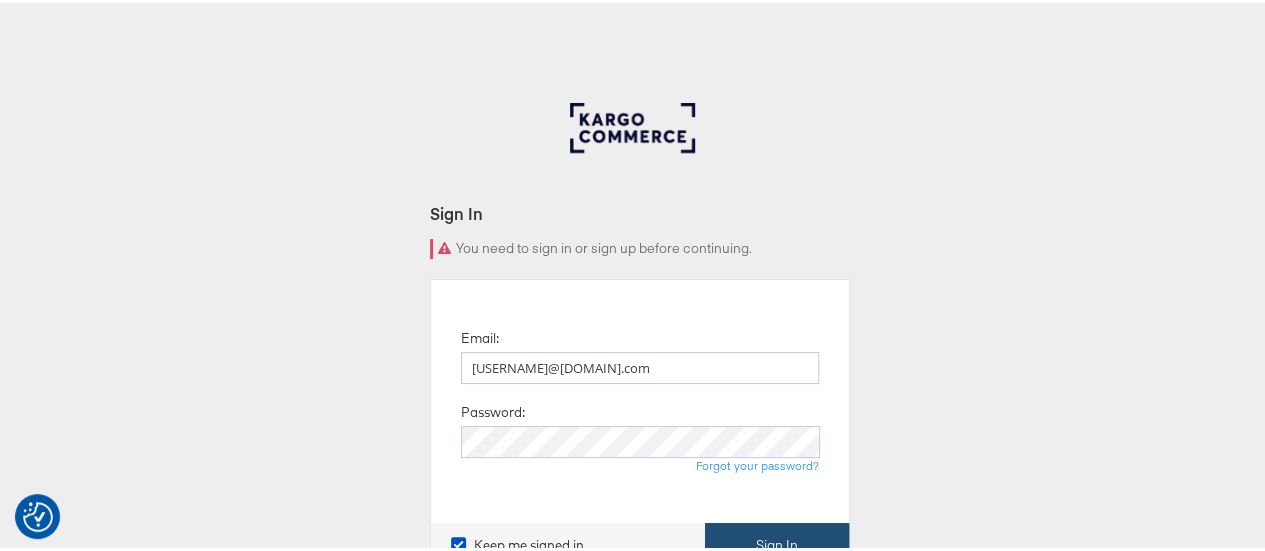 click on "Sign In" at bounding box center (777, 542) 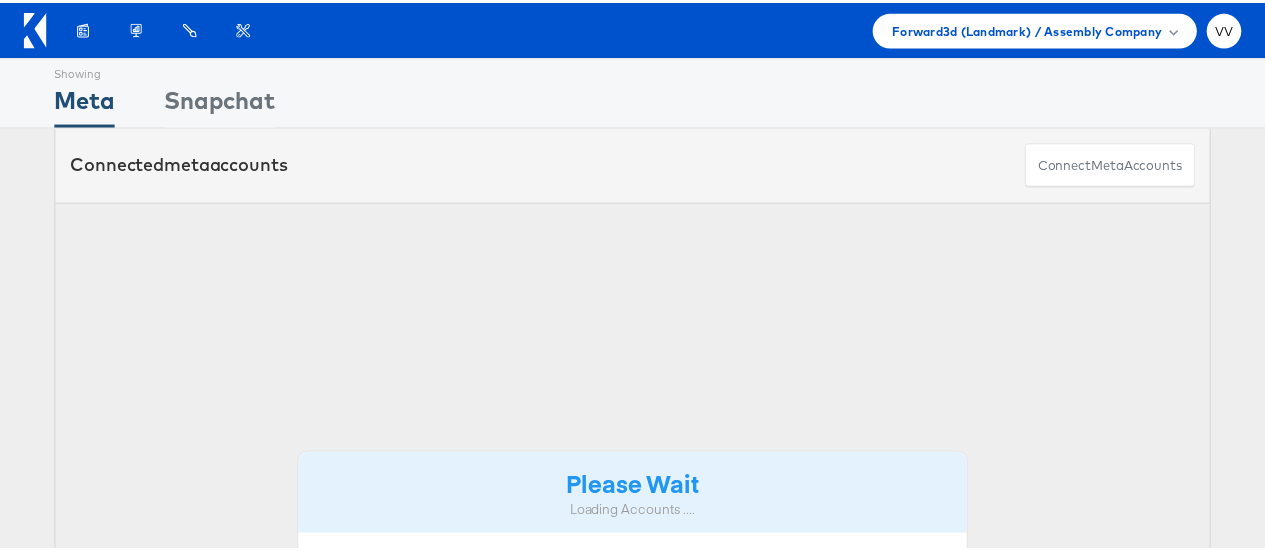 scroll, scrollTop: 0, scrollLeft: 0, axis: both 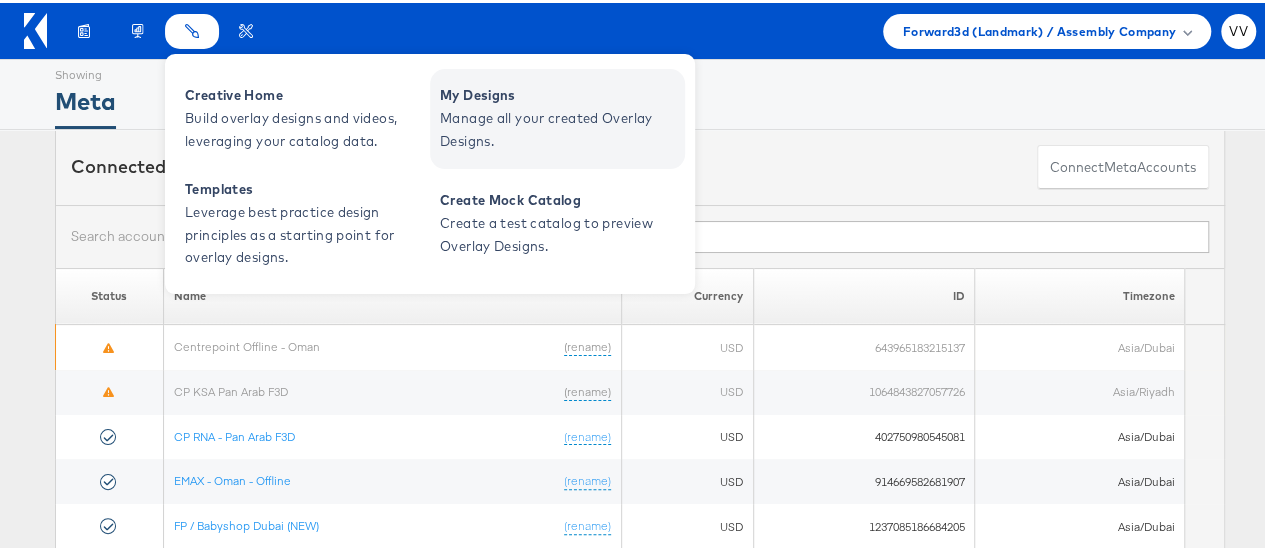 click on "My Designs" at bounding box center (560, 92) 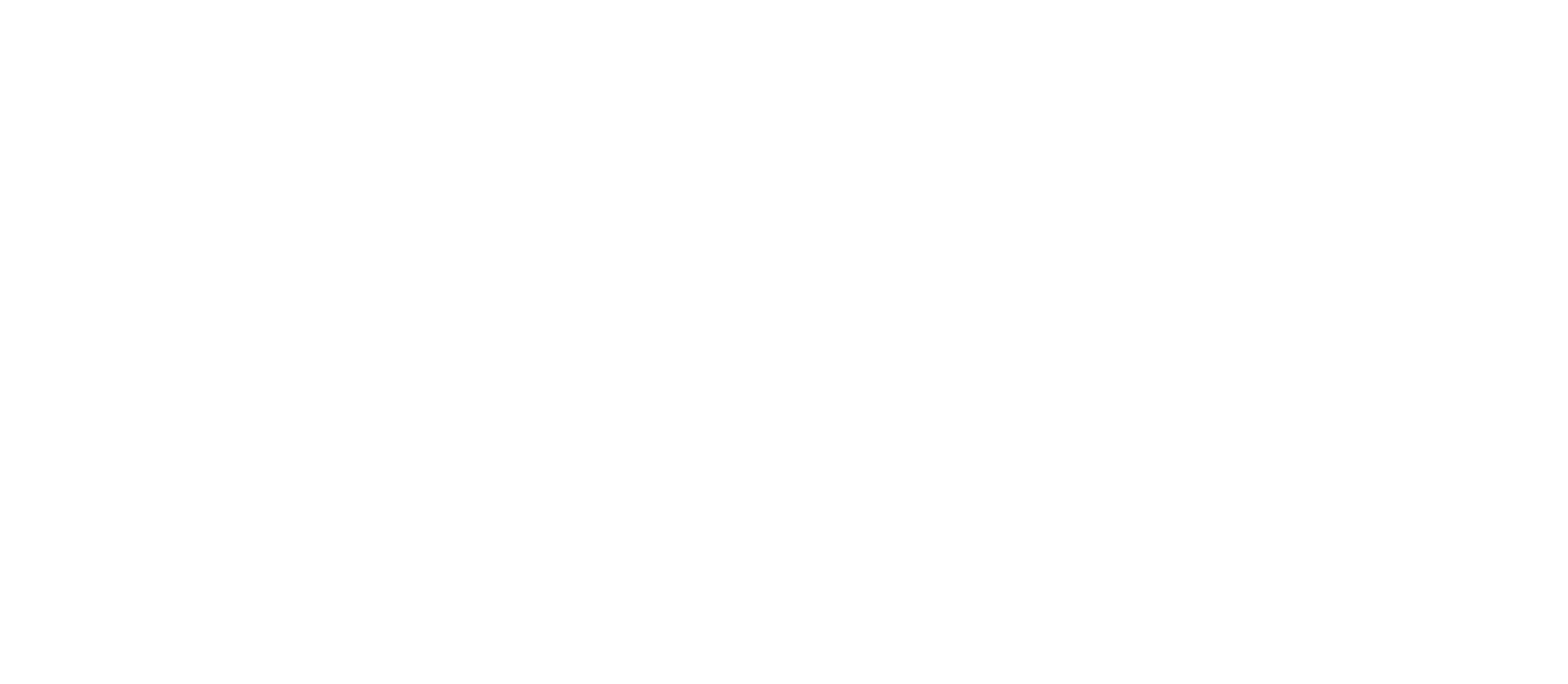scroll, scrollTop: 0, scrollLeft: 0, axis: both 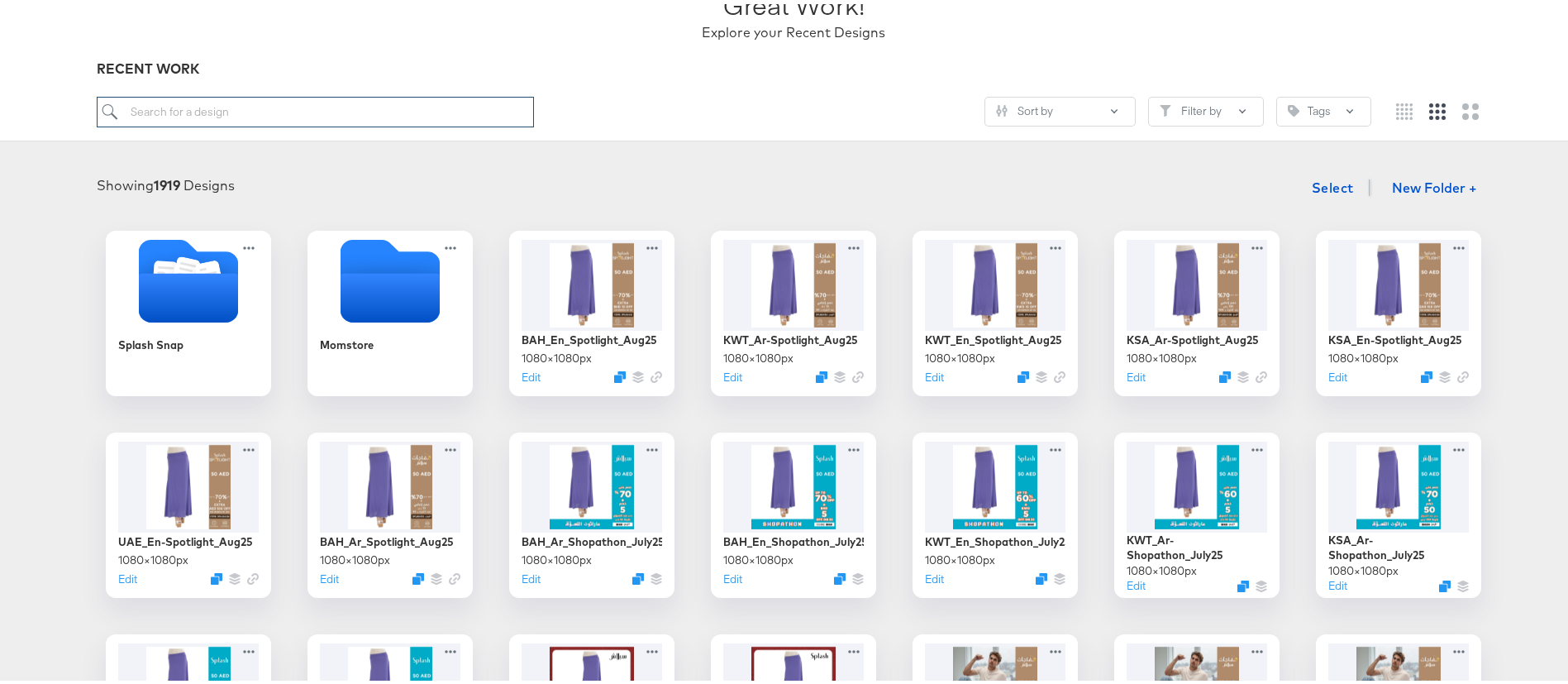 click at bounding box center [316, 108] 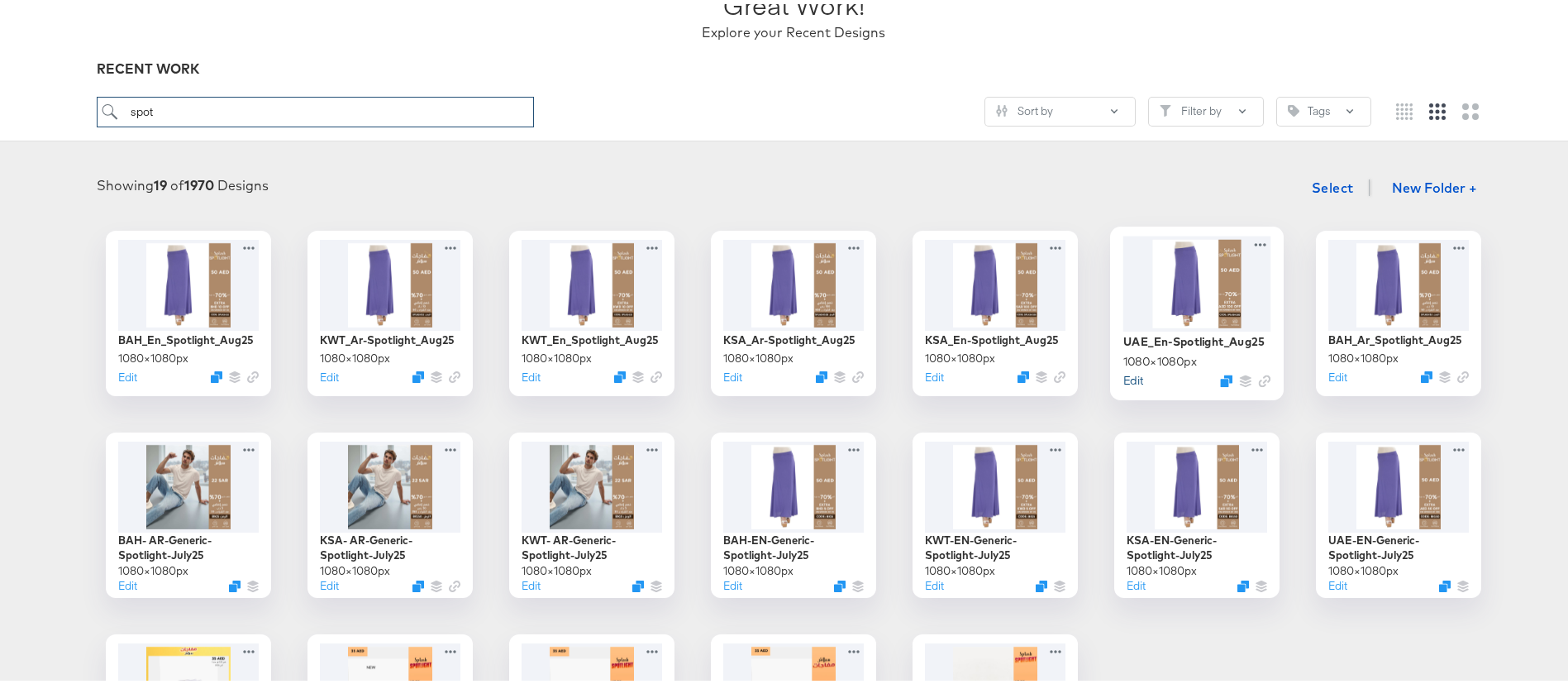 type on "spot" 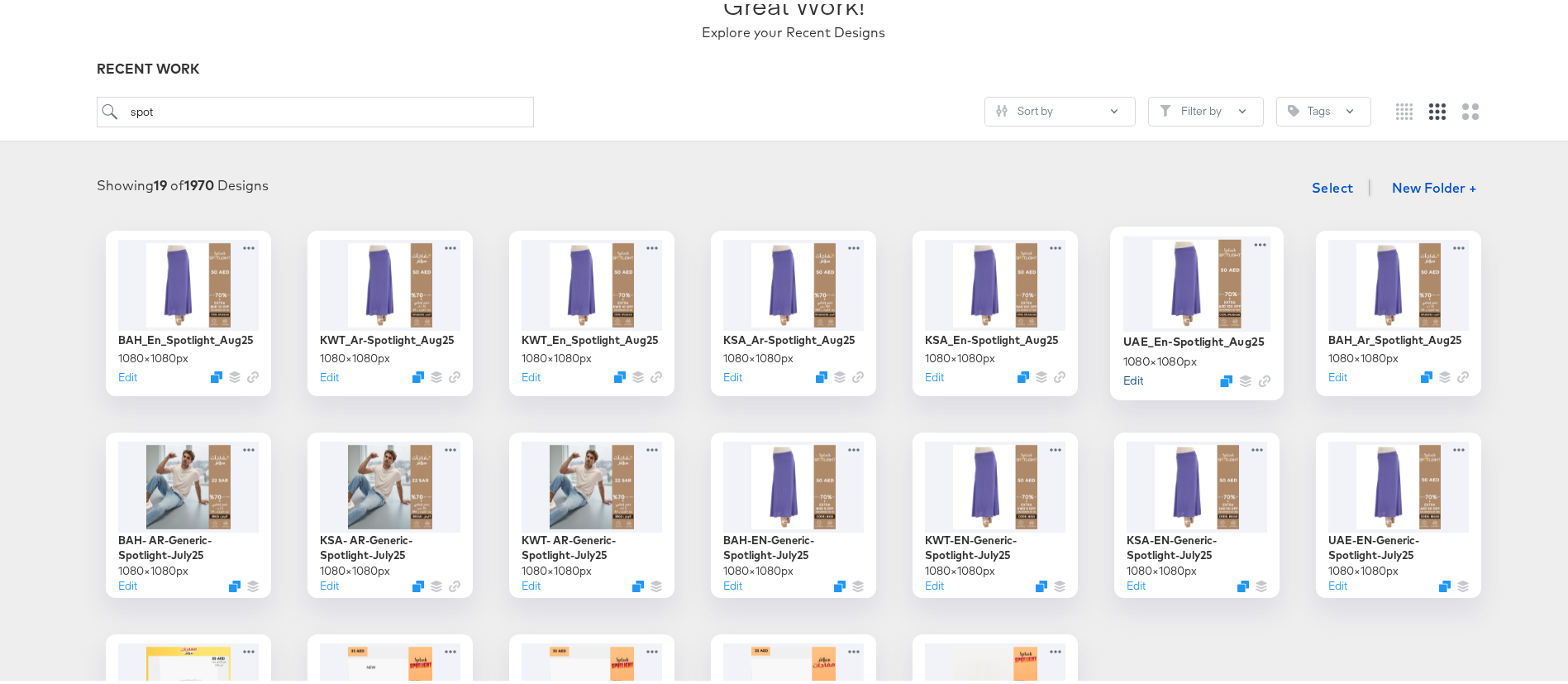 click on "Edit" at bounding box center (1133, 375) 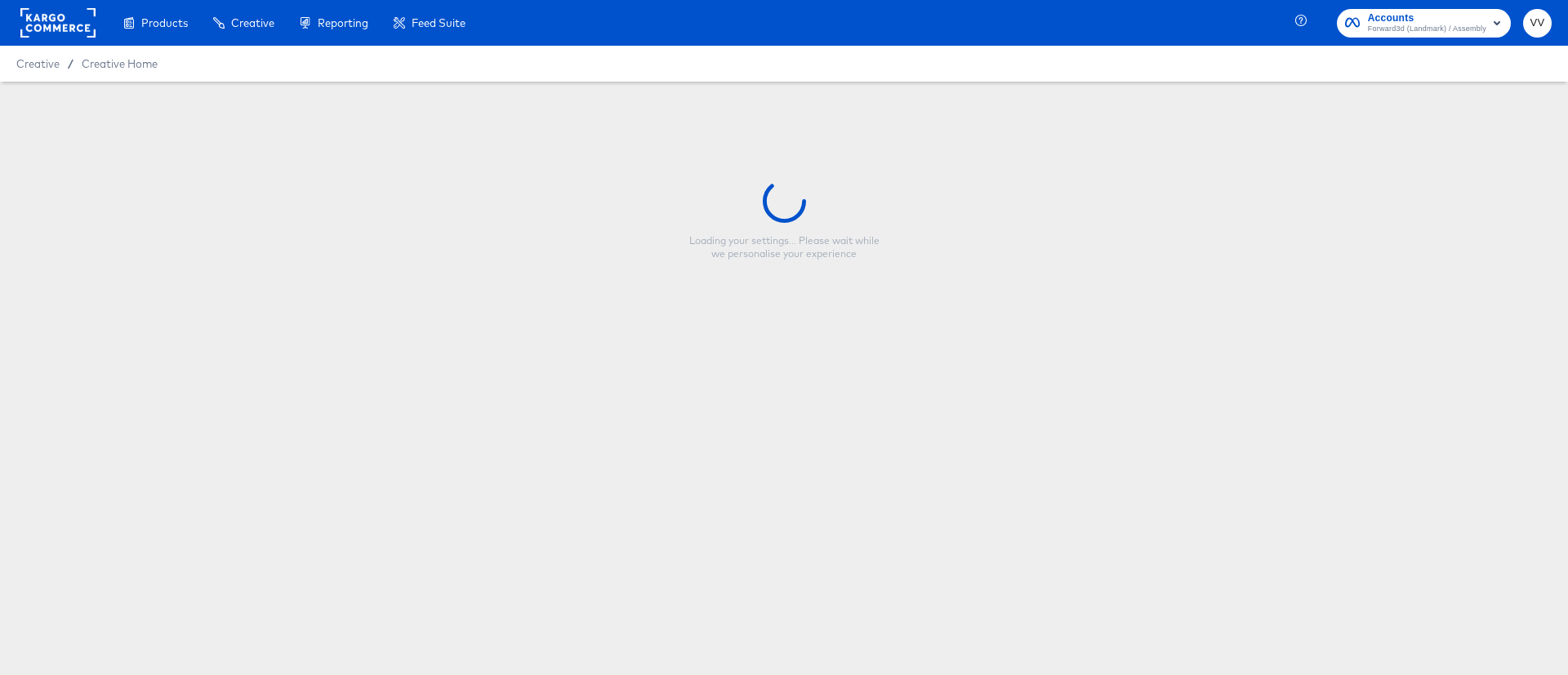 type on "UAE_En-Spotlight_Aug25" 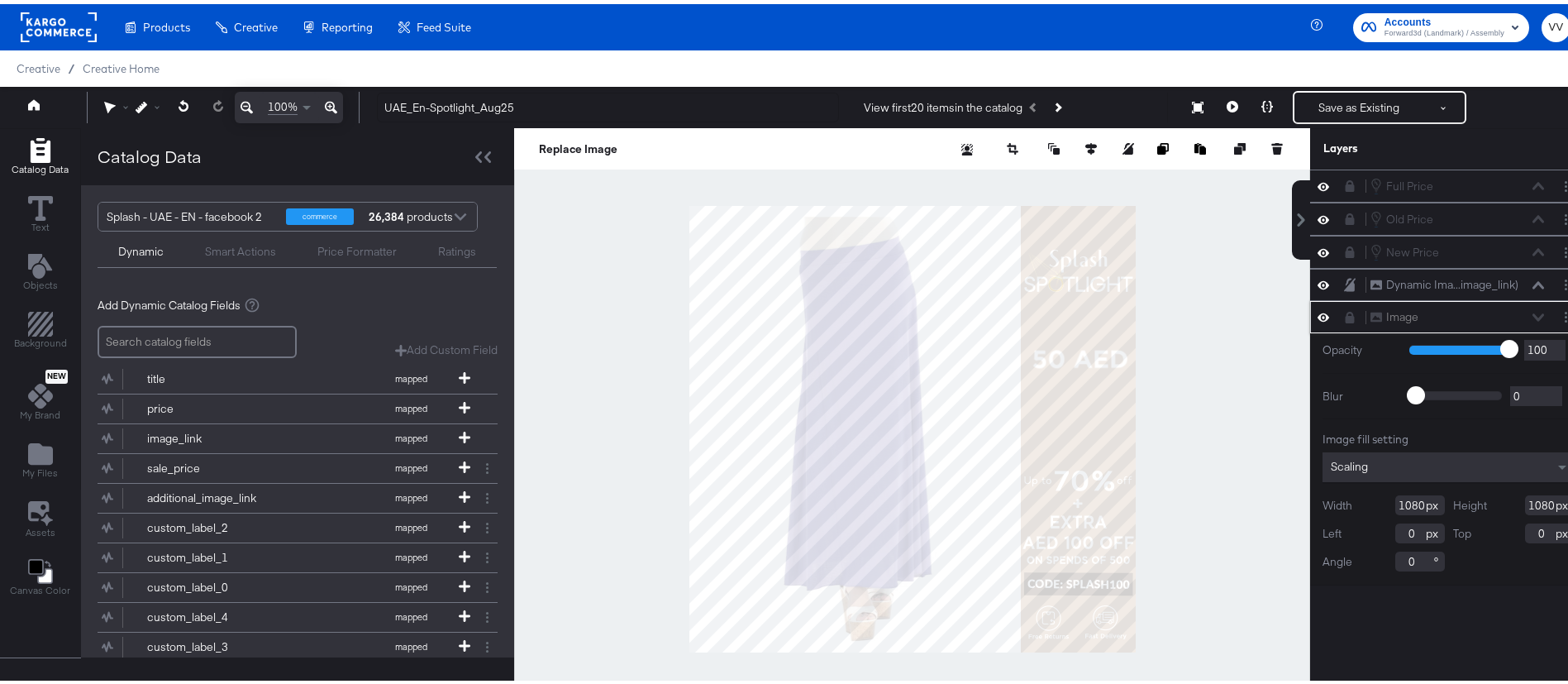 click 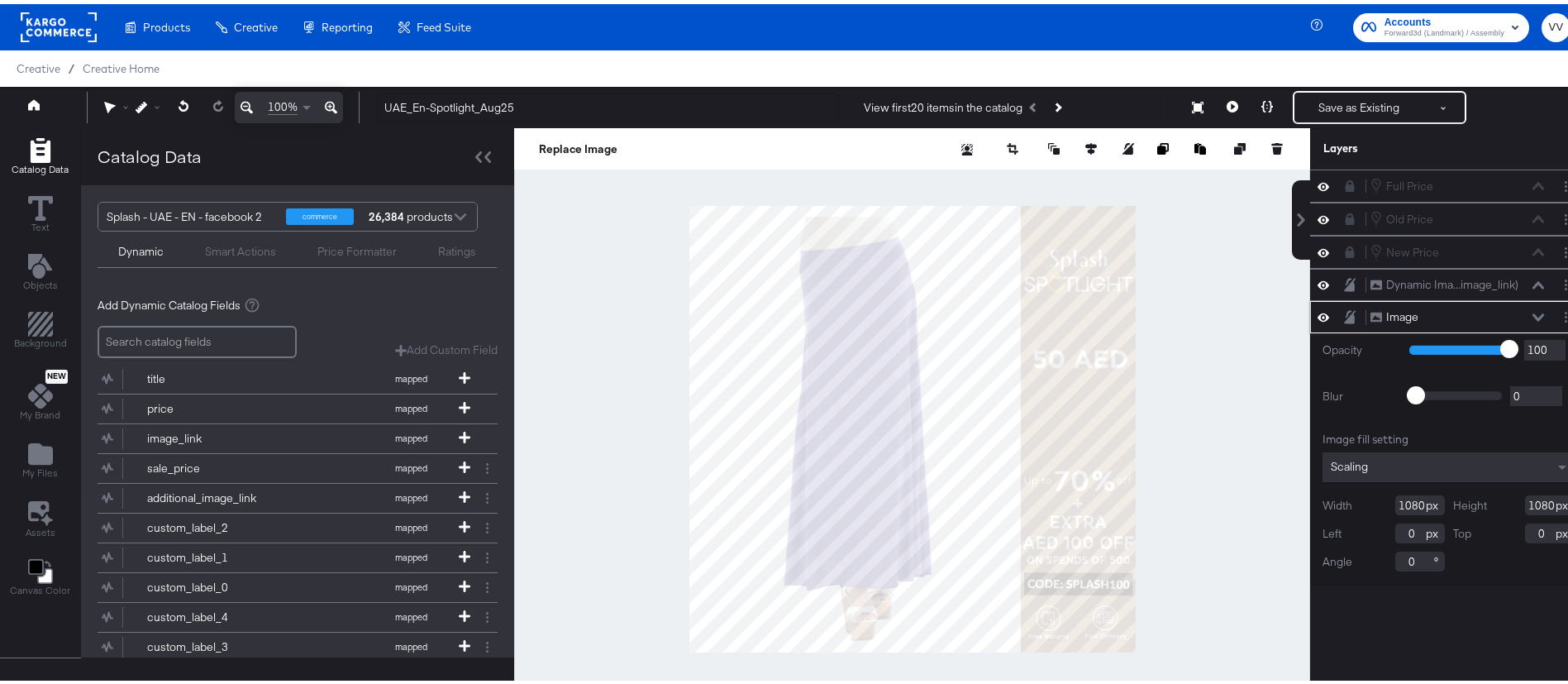 click 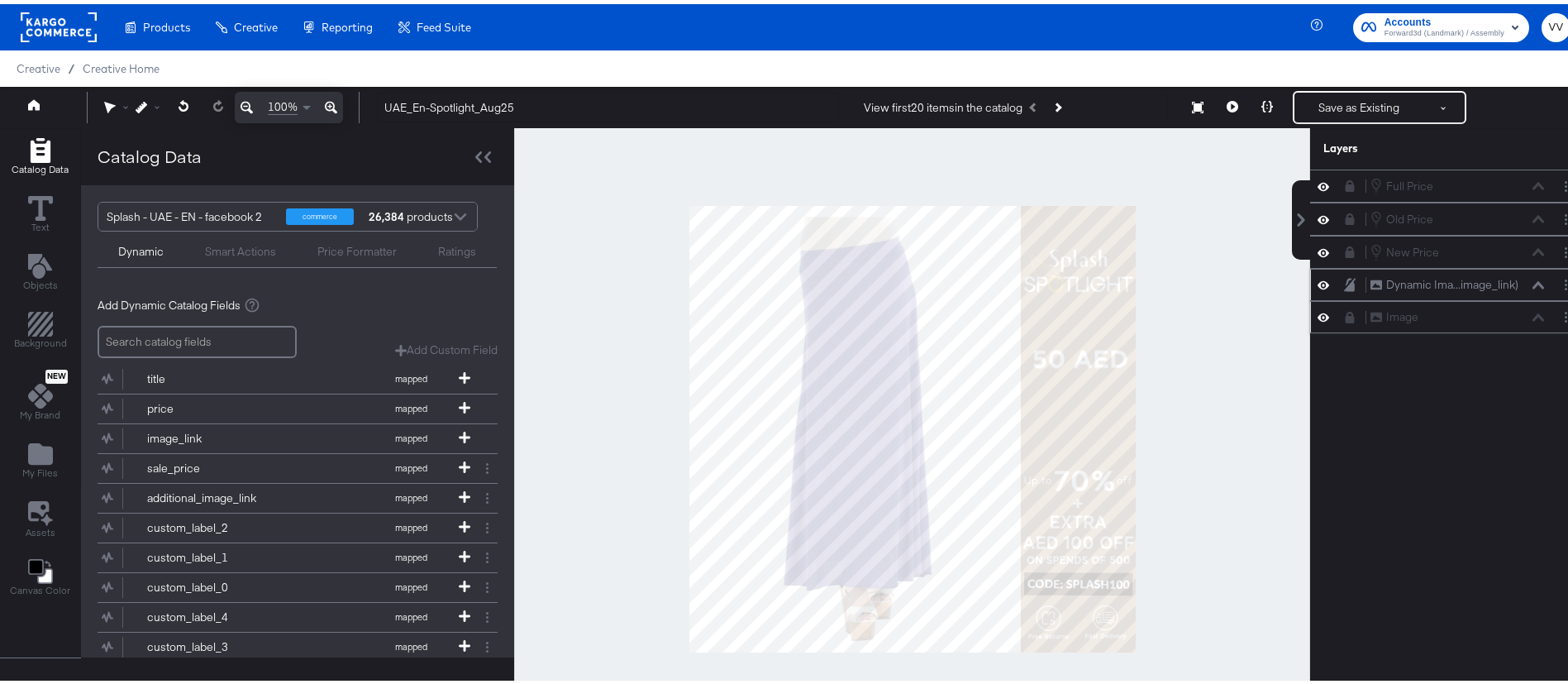 click 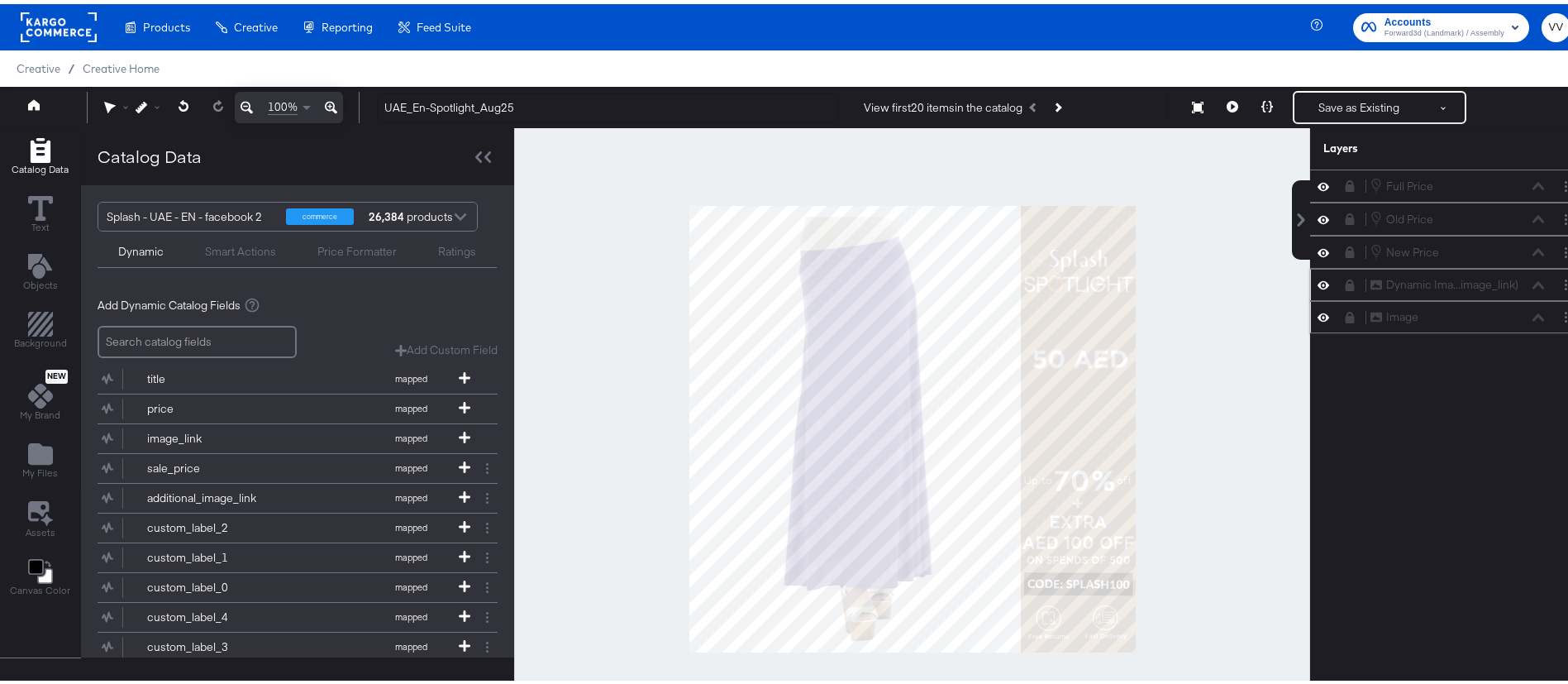 click 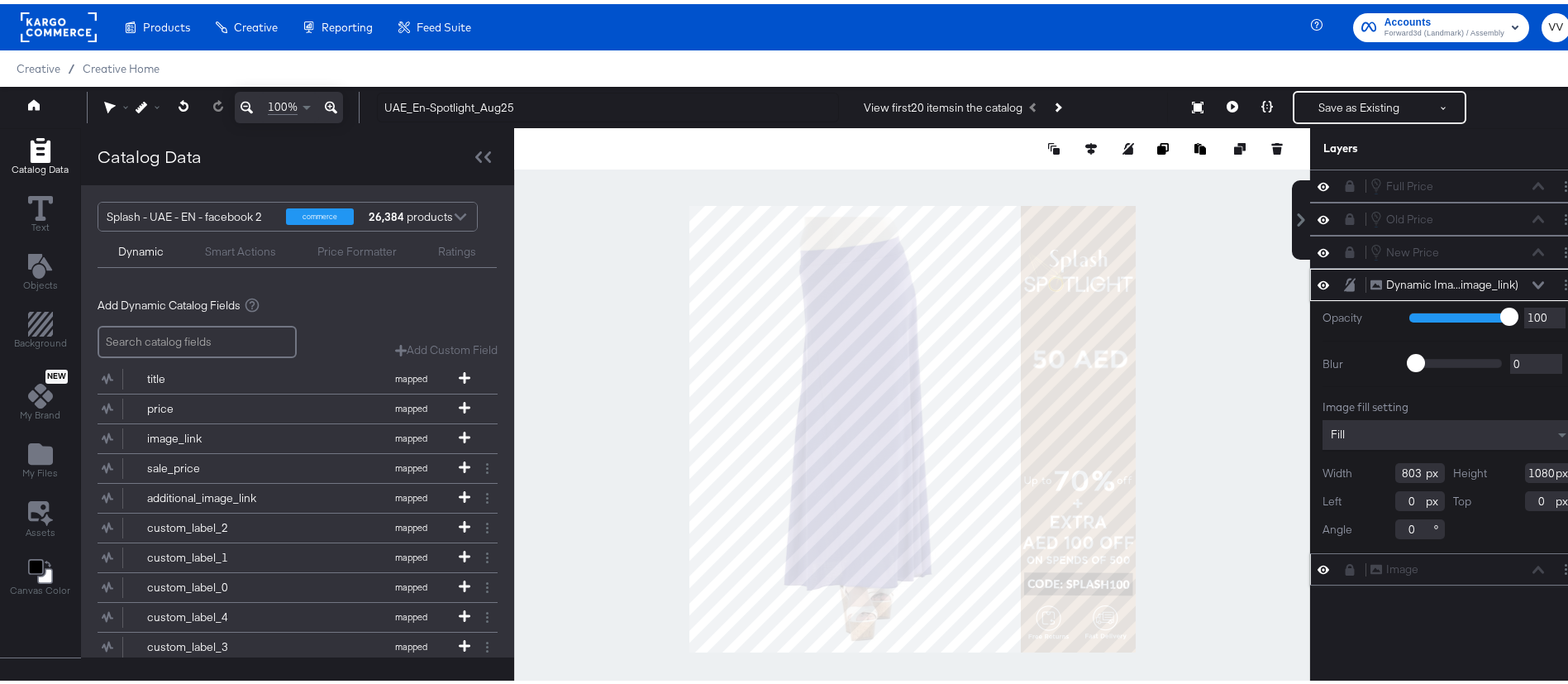 click 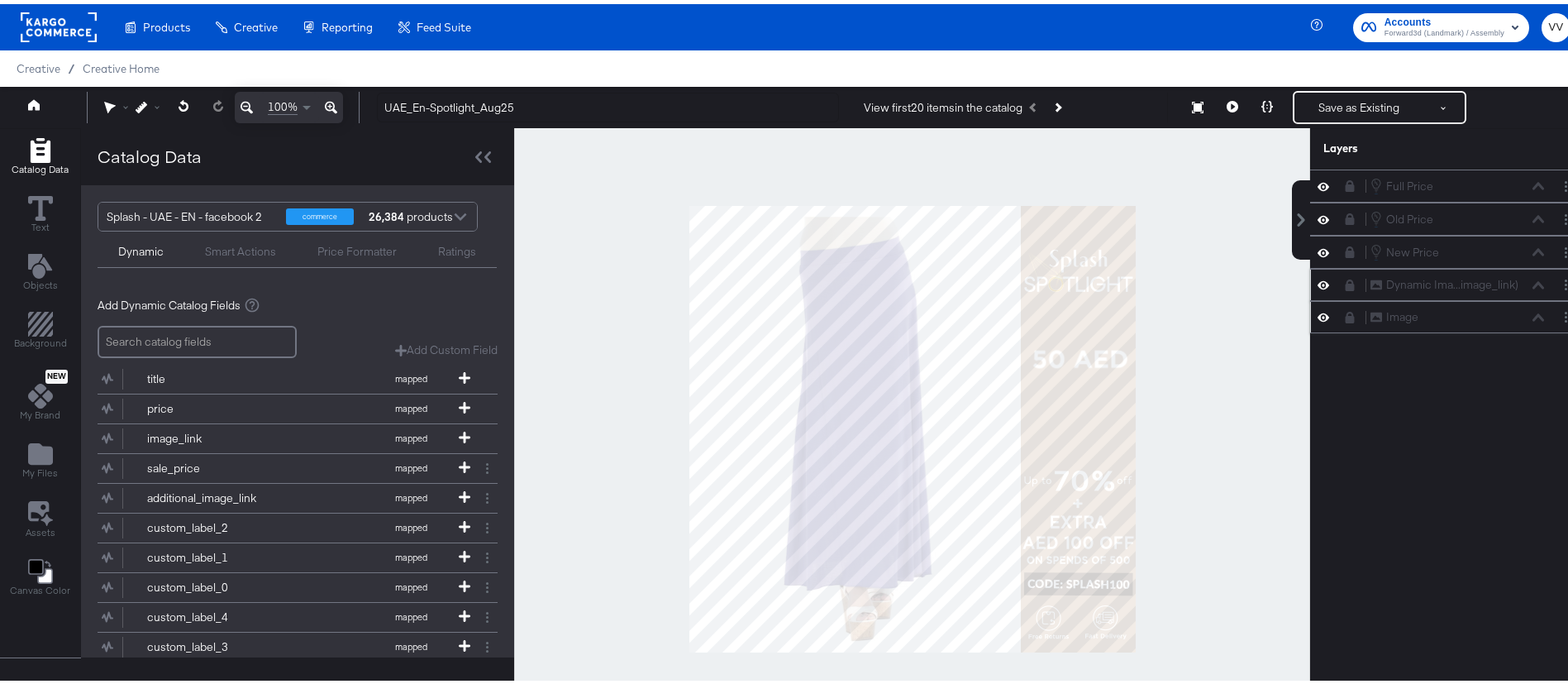 click 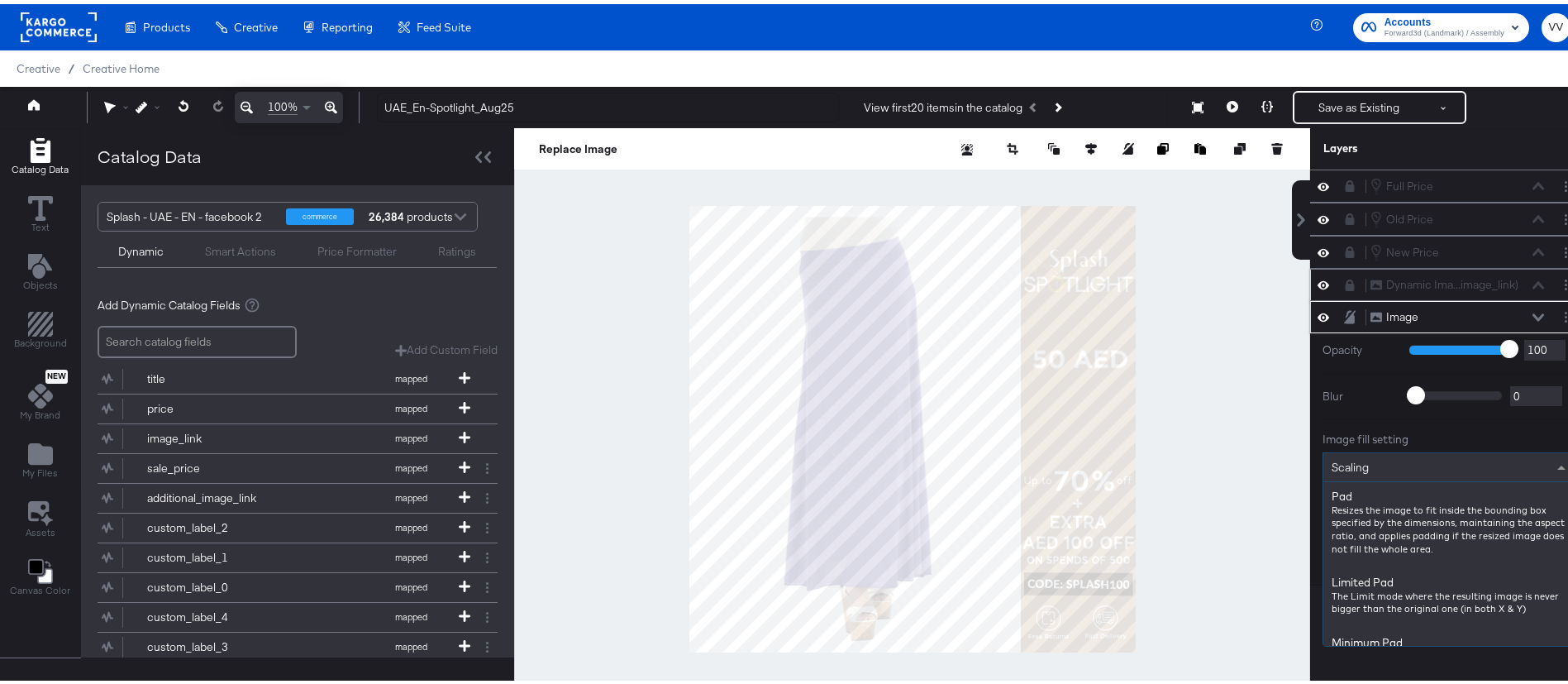 click on "Scaling" at bounding box center [1448, 463] 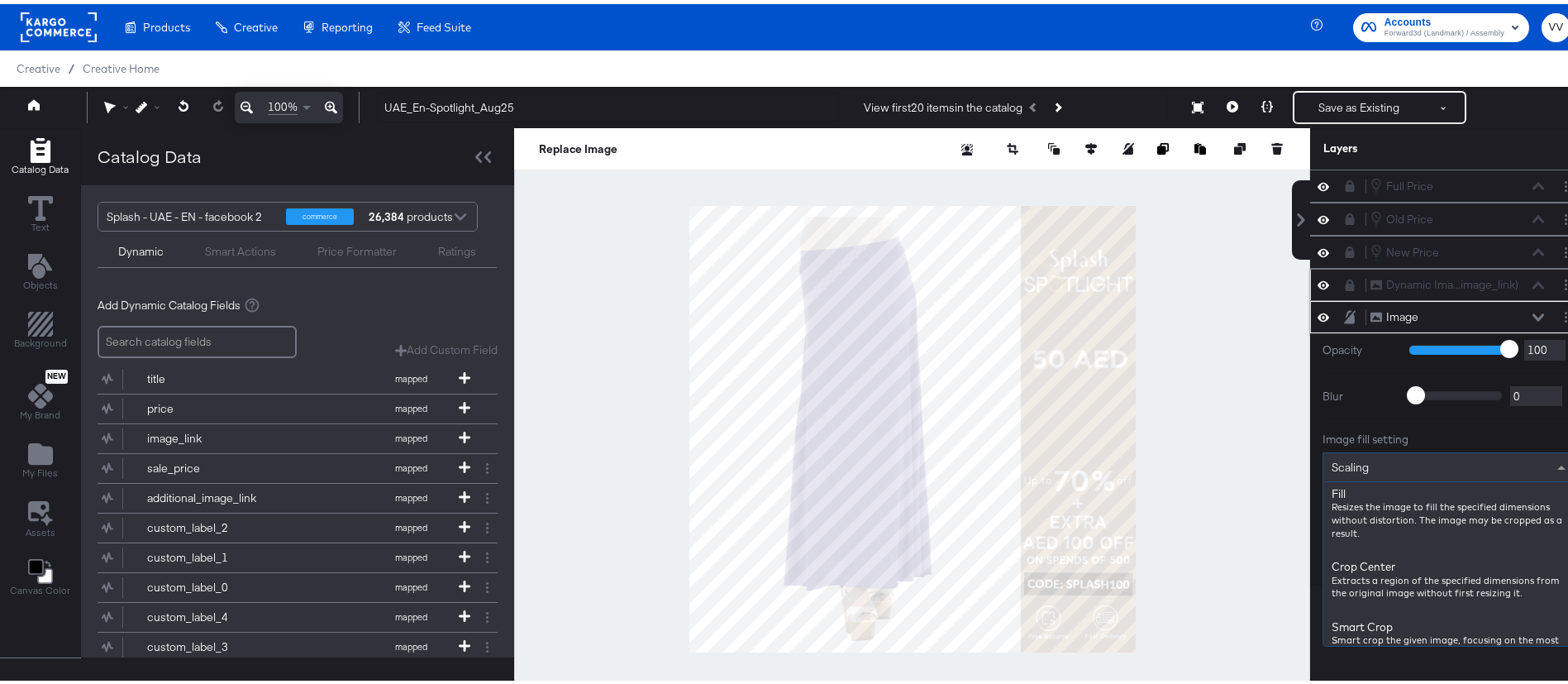 scroll, scrollTop: 276, scrollLeft: 0, axis: vertical 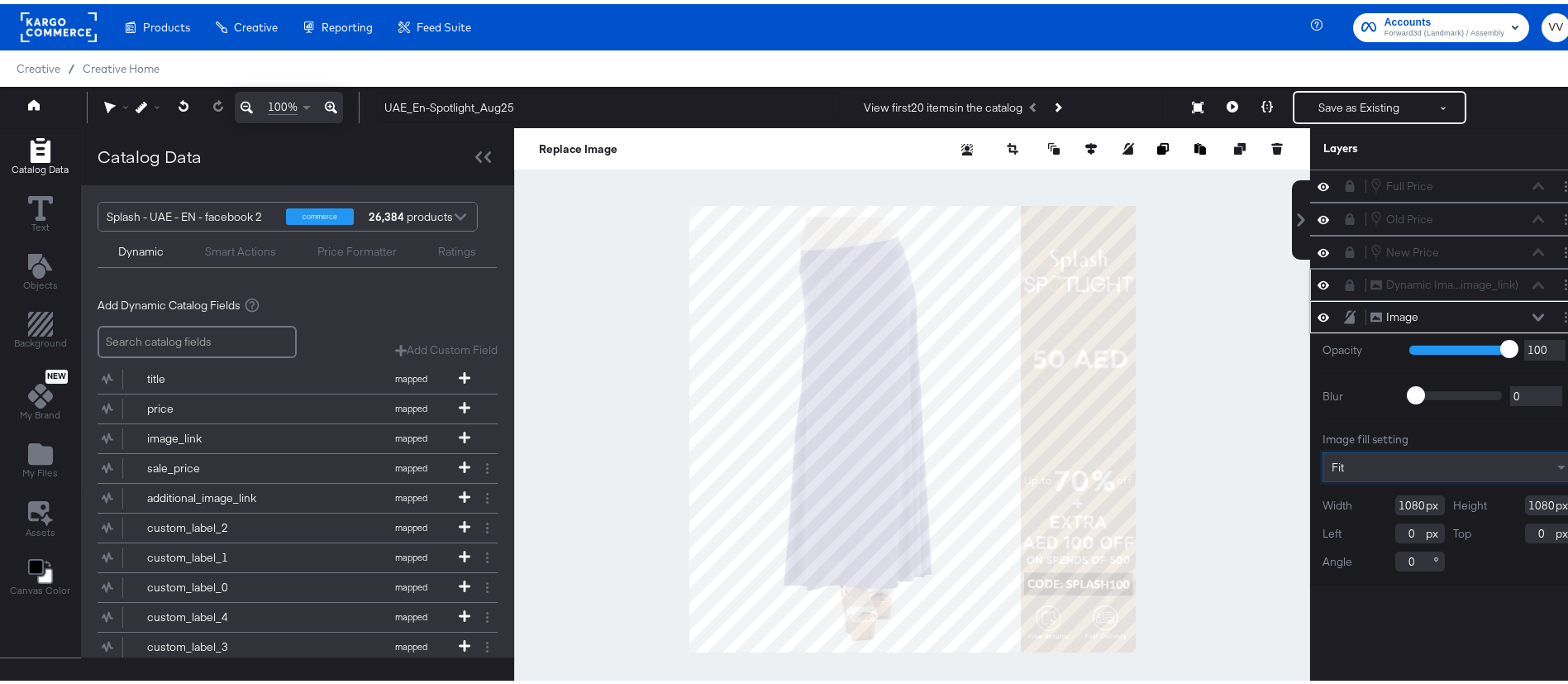 click on "Fit" at bounding box center [1448, 463] 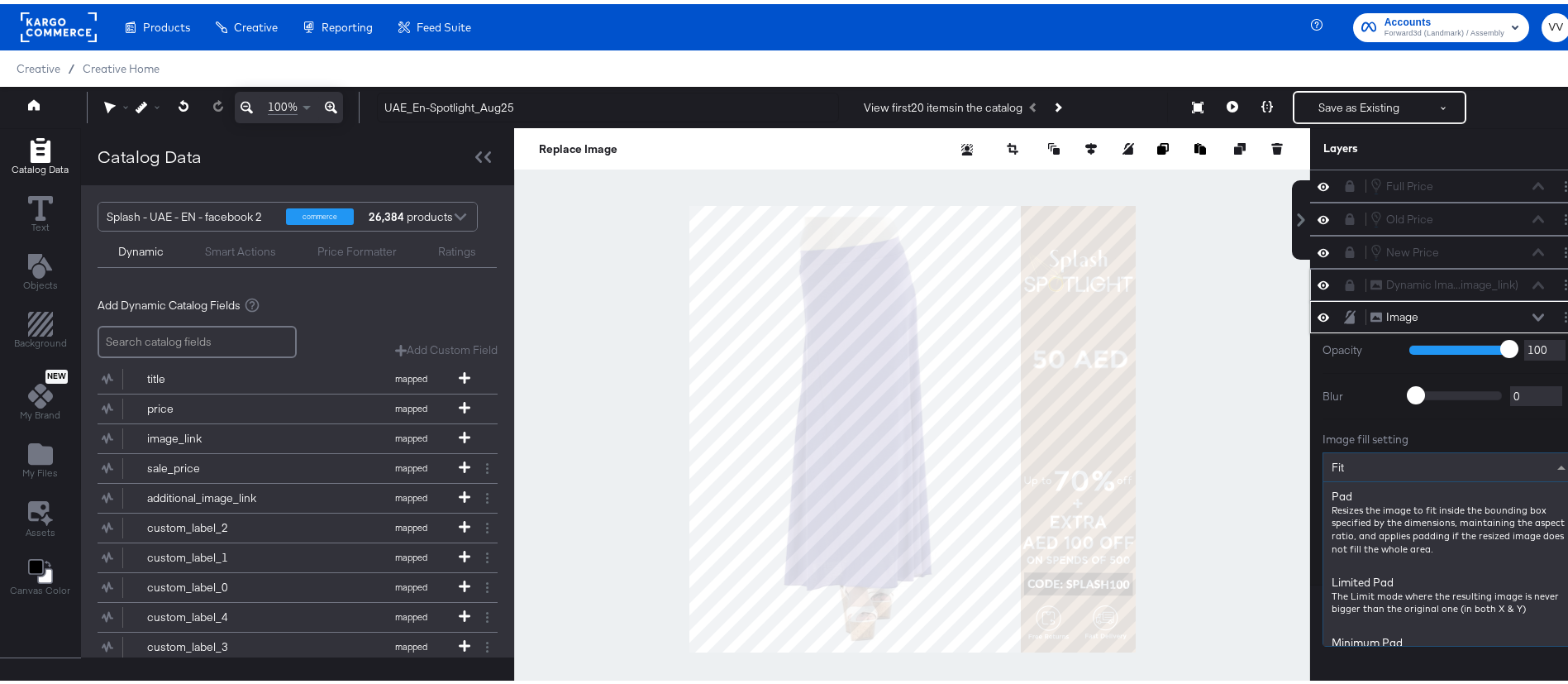 scroll, scrollTop: 219, scrollLeft: 0, axis: vertical 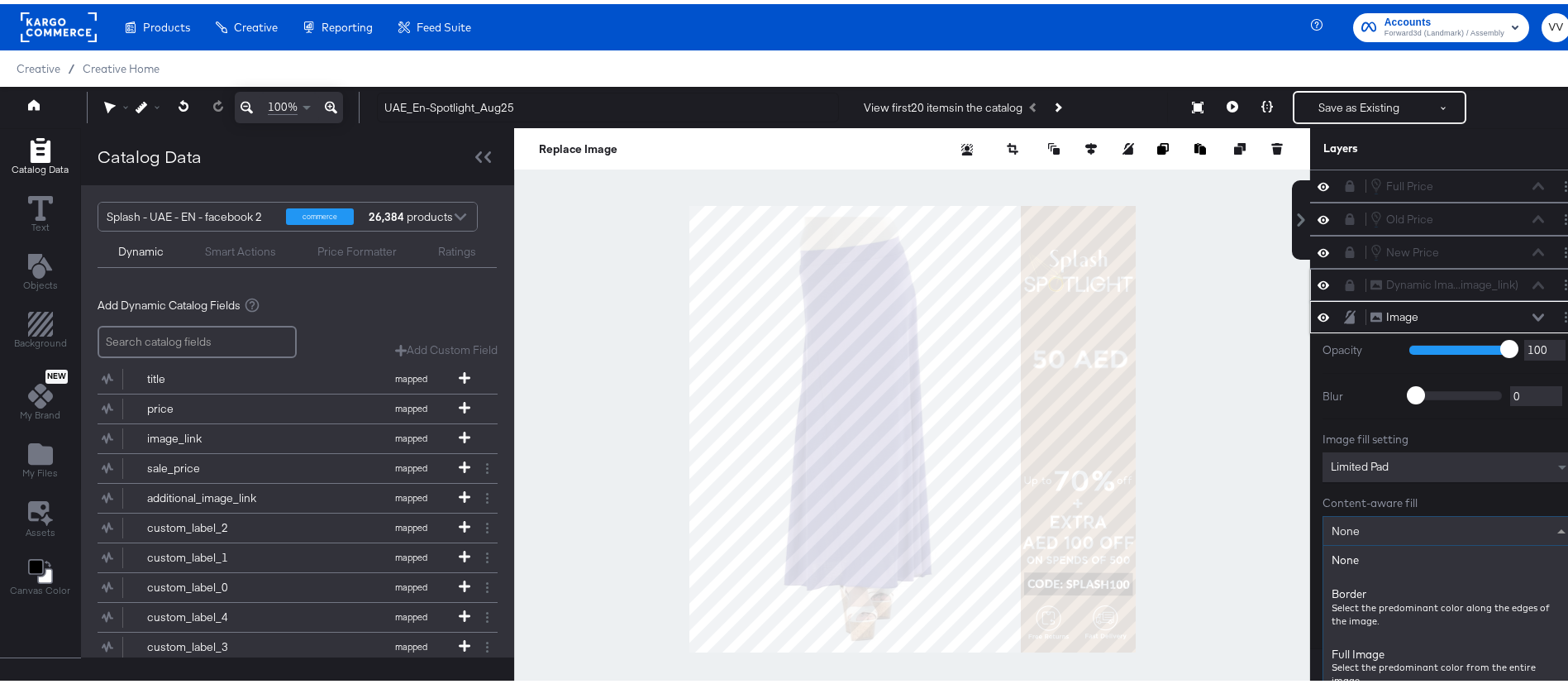 click on "None" at bounding box center [1448, 527] 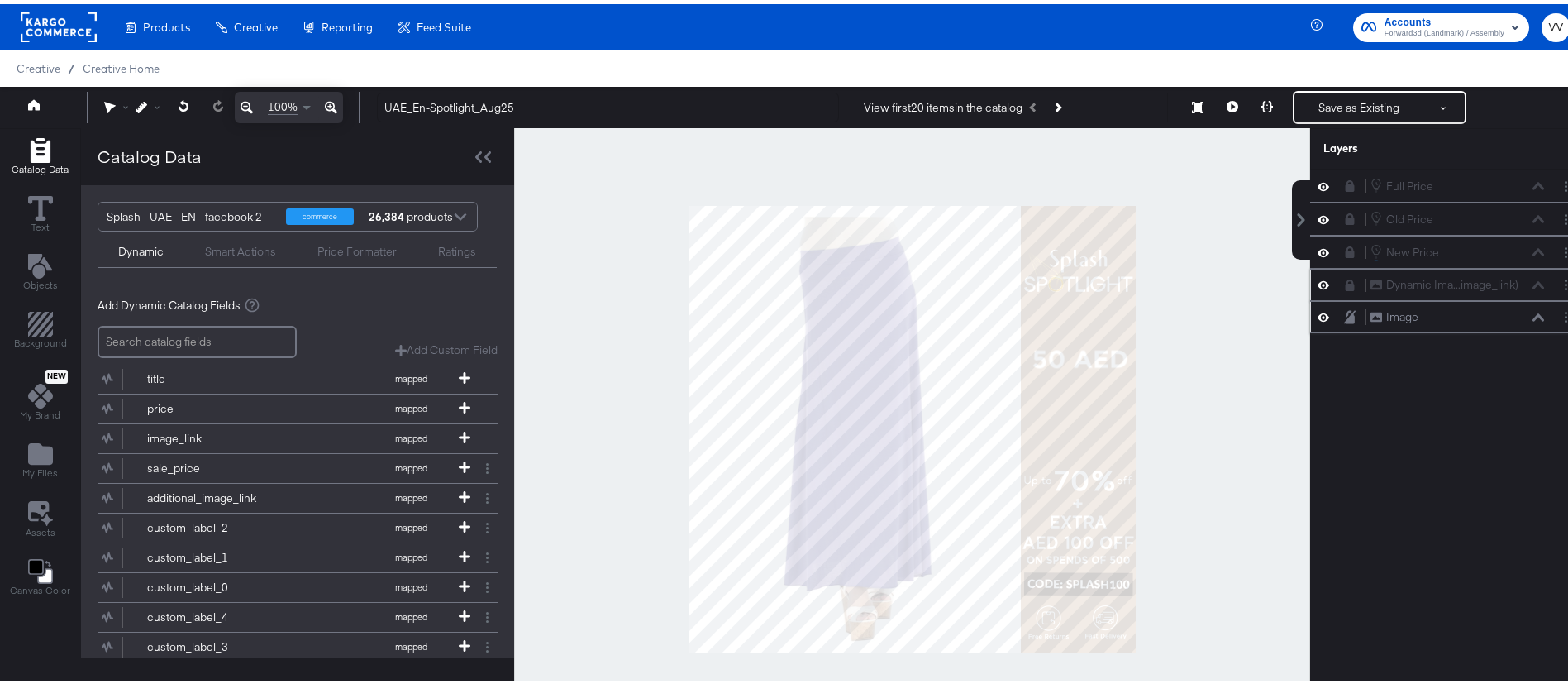 click at bounding box center [912, 425] 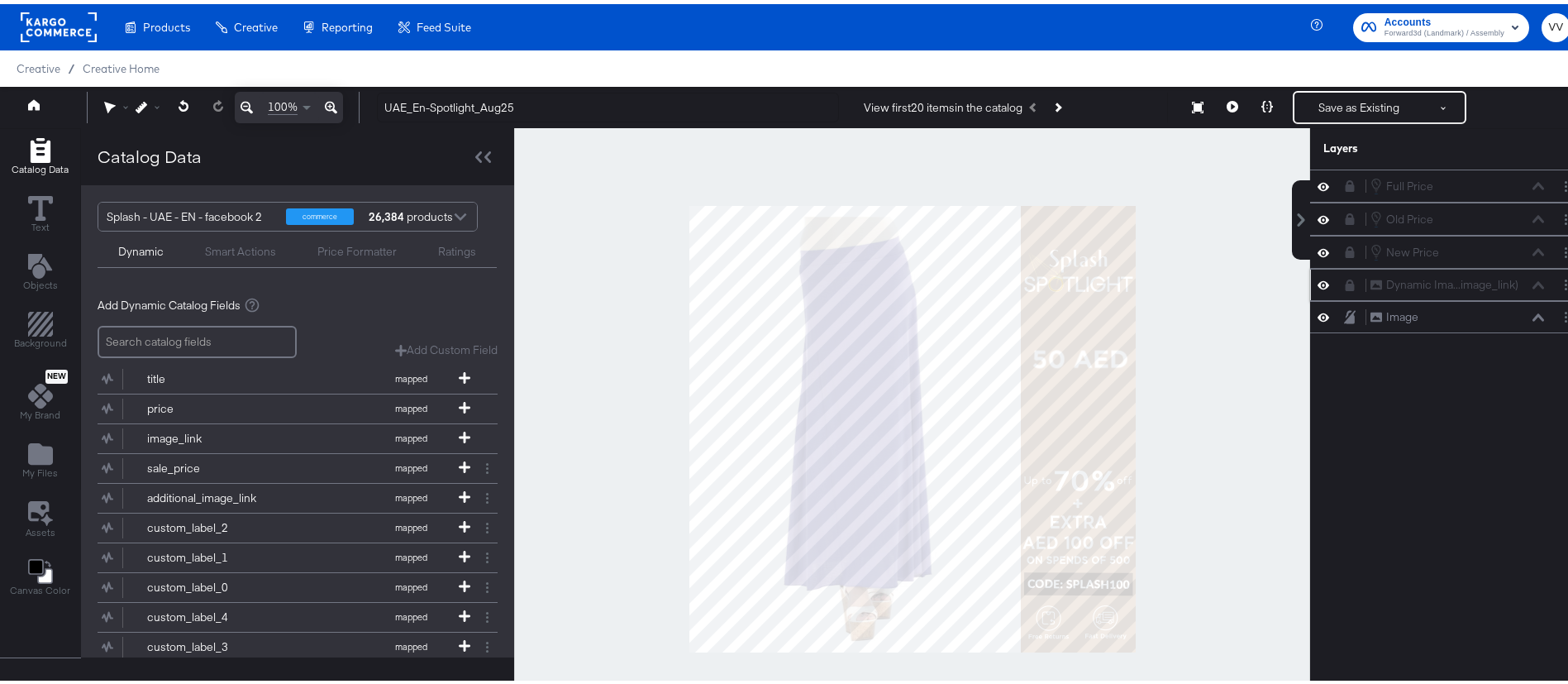 click 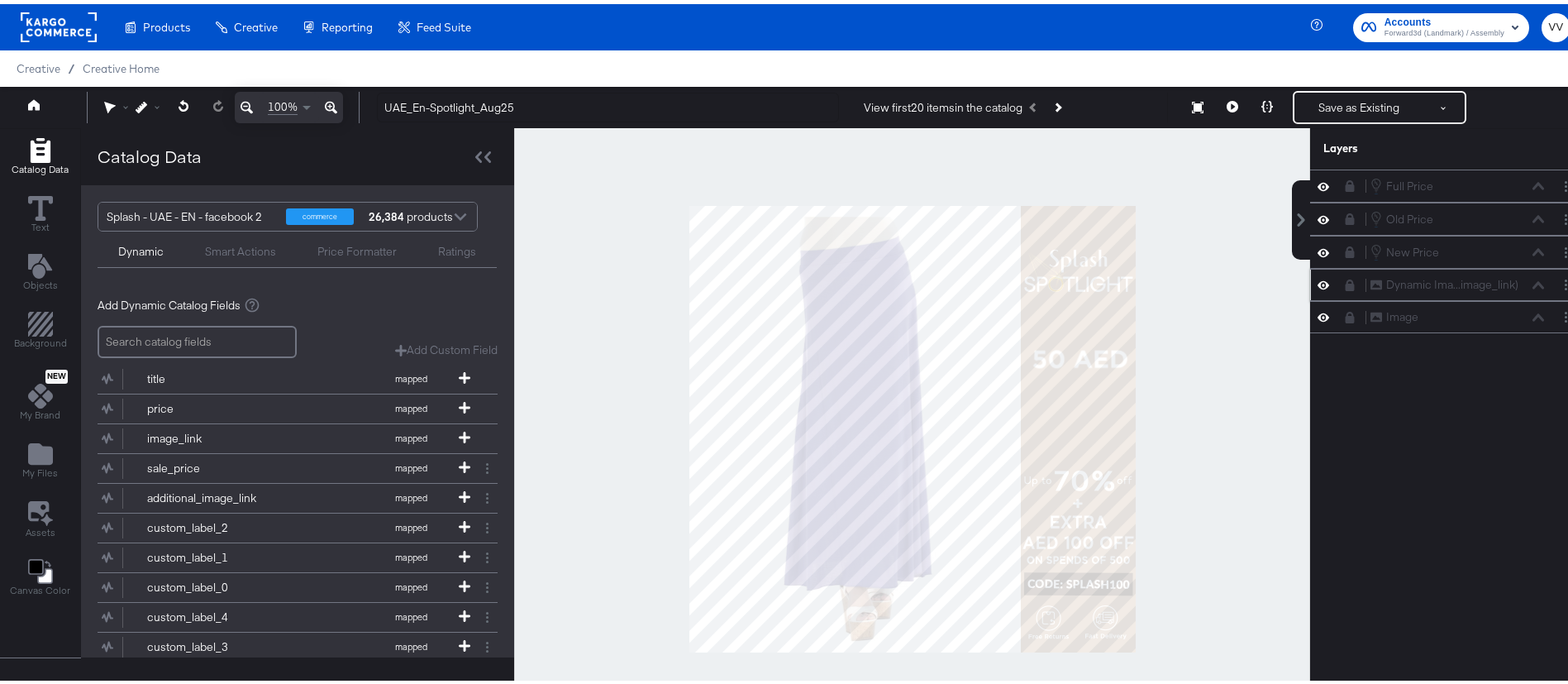 click at bounding box center (1350, 281) 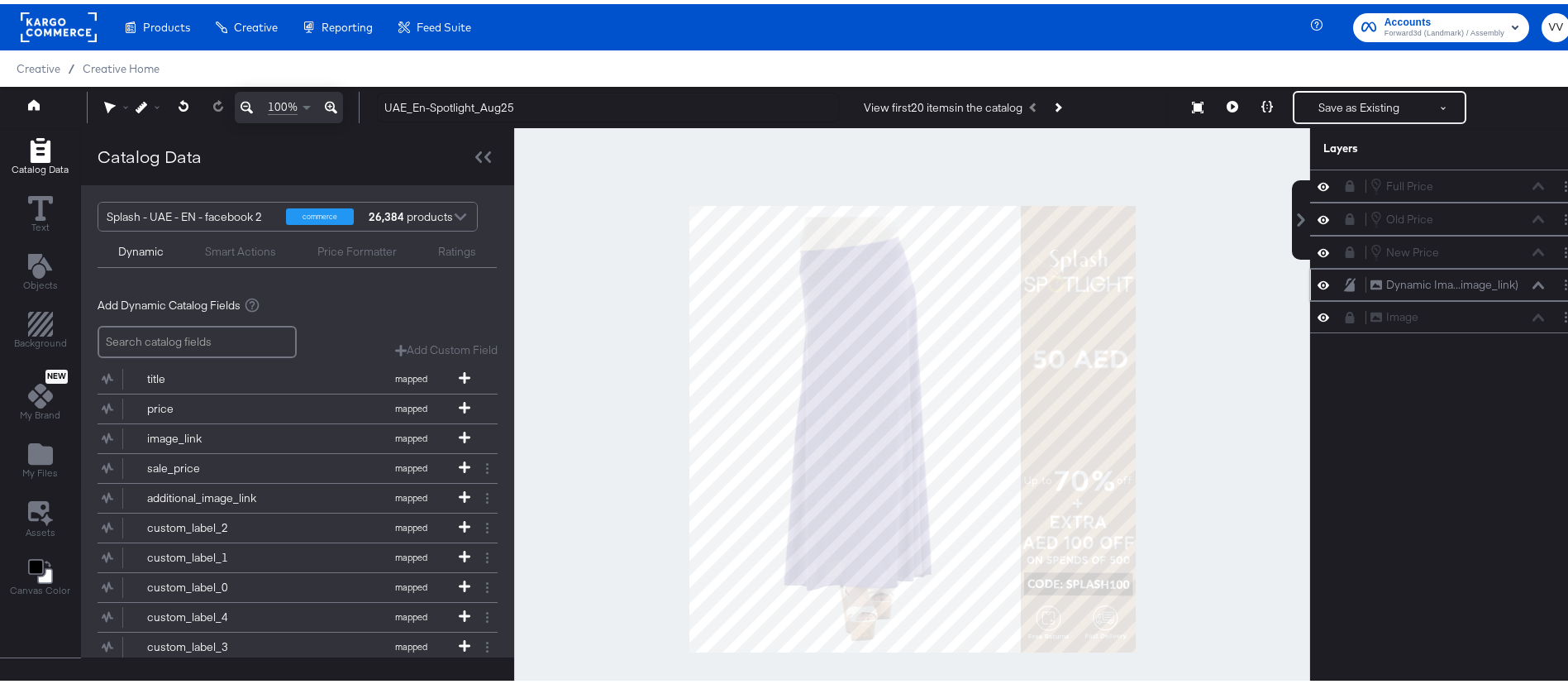 click at bounding box center (912, 425) 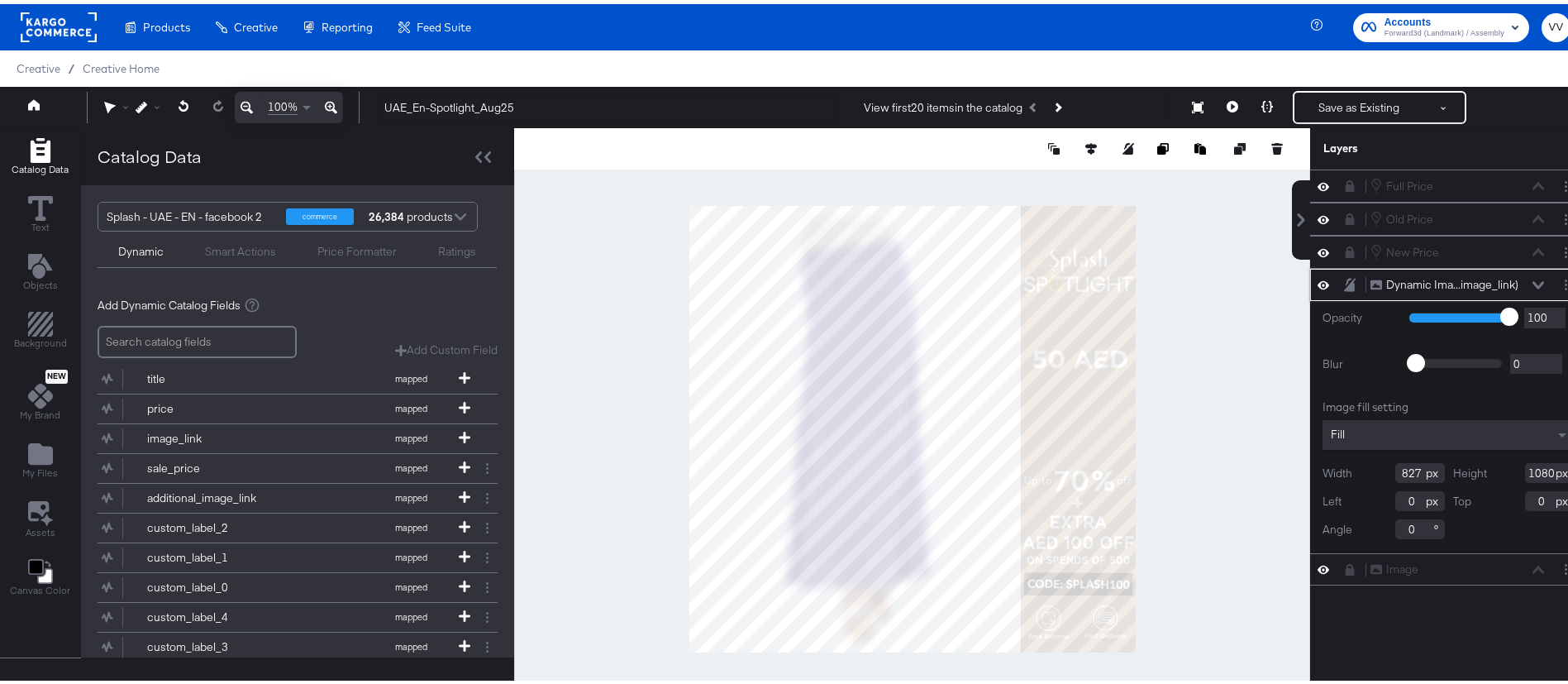 type on "803" 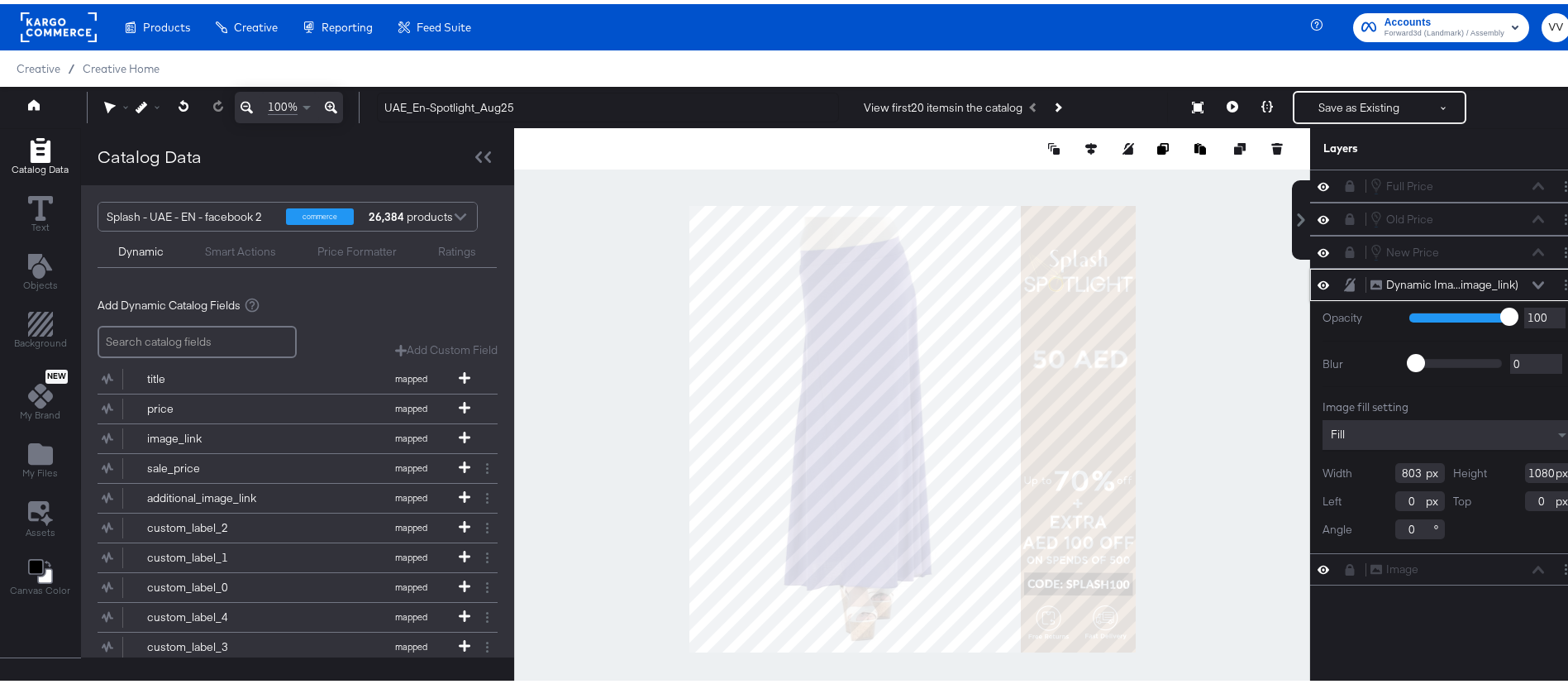 click 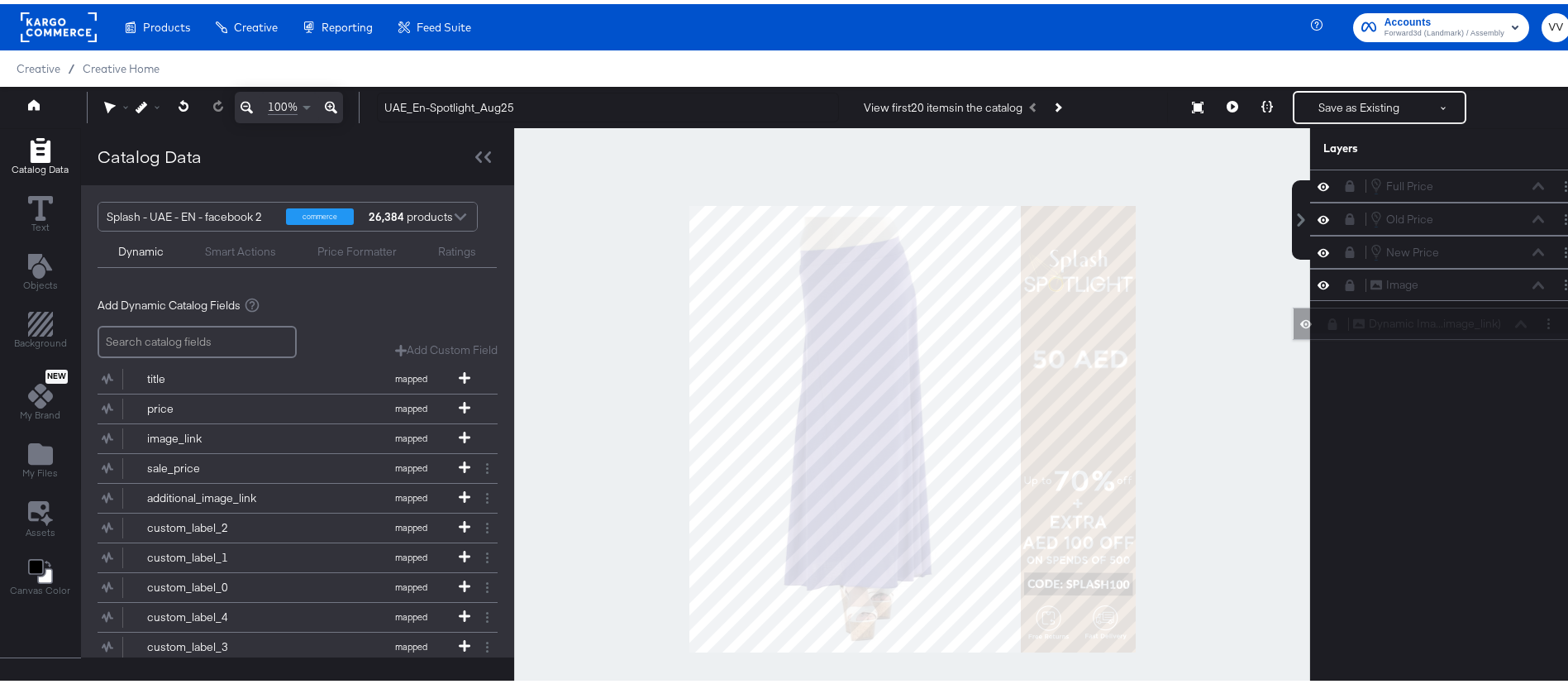 drag, startPoint x: 1369, startPoint y: 275, endPoint x: 1373, endPoint y: 323, distance: 48.16638 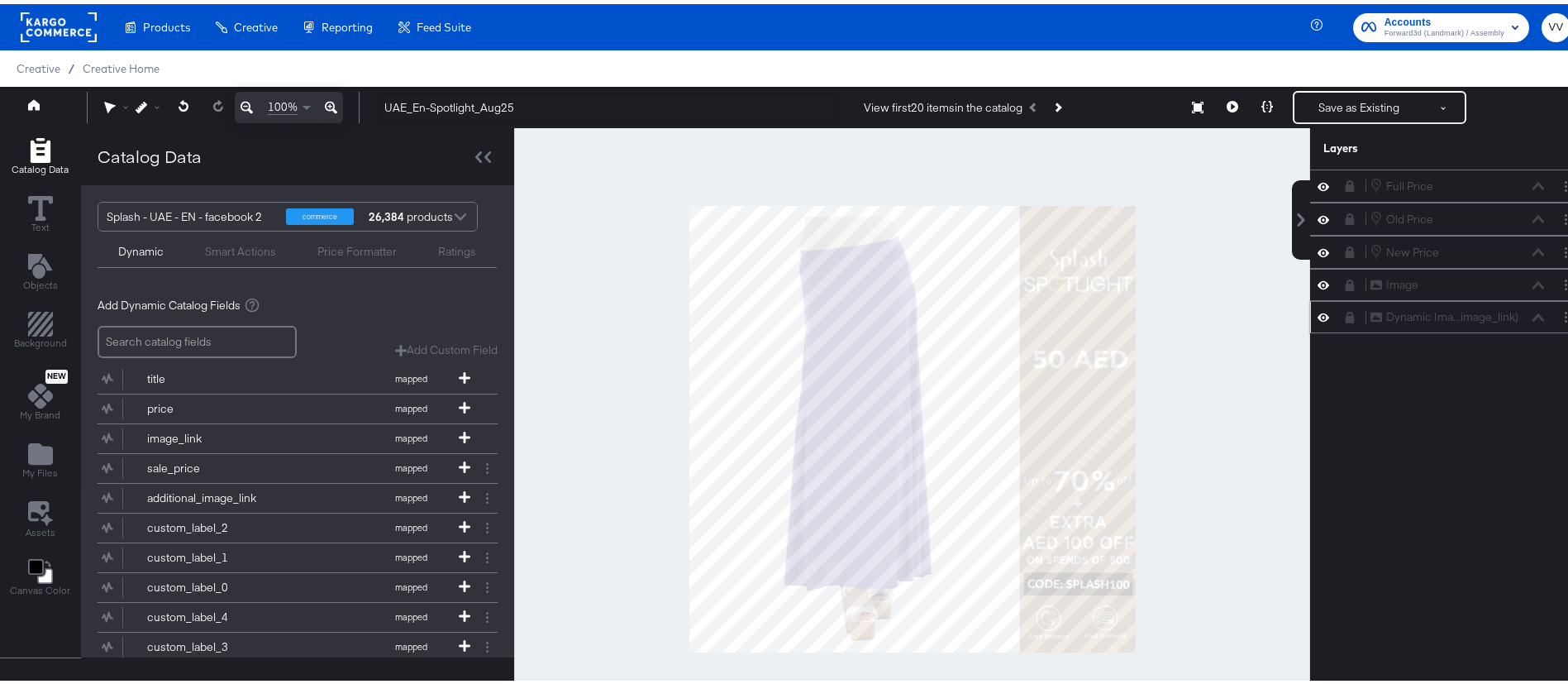 click 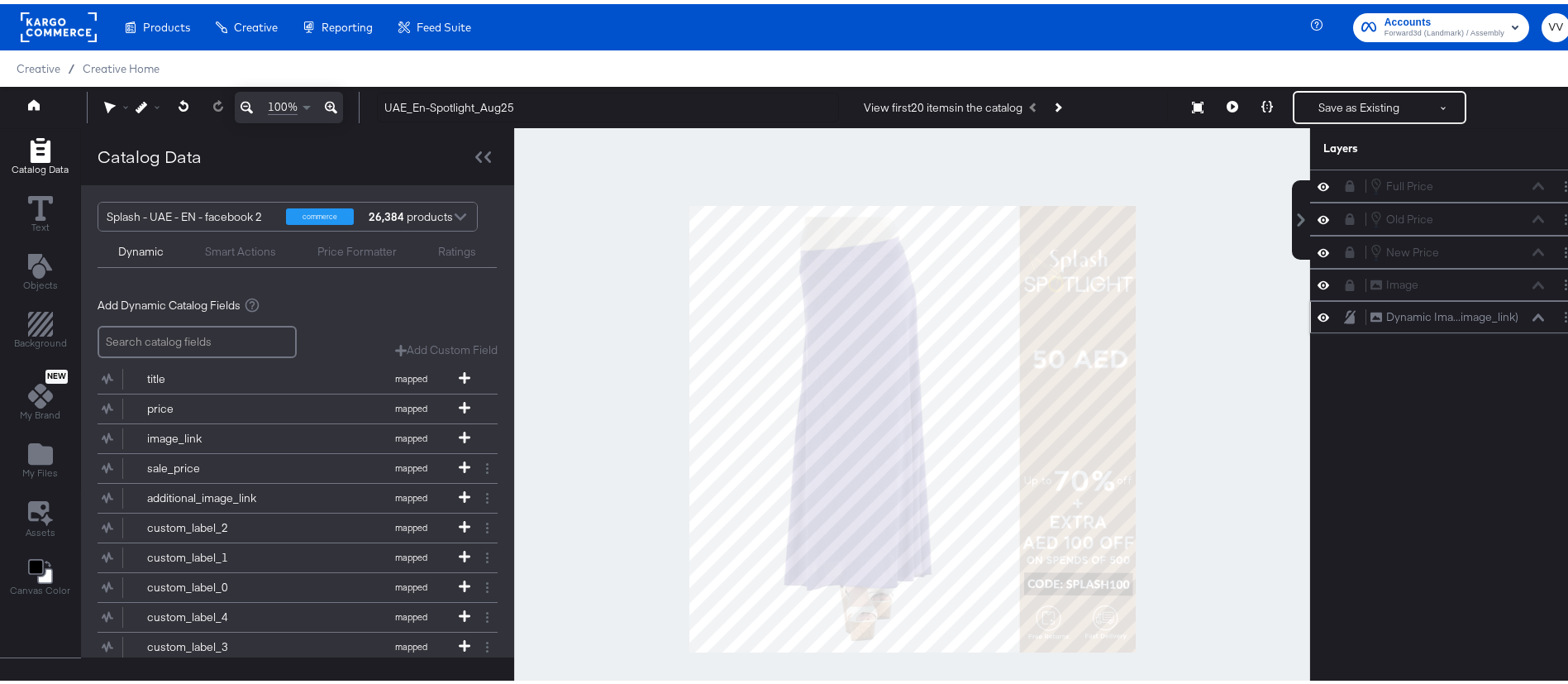 click at bounding box center [912, 425] 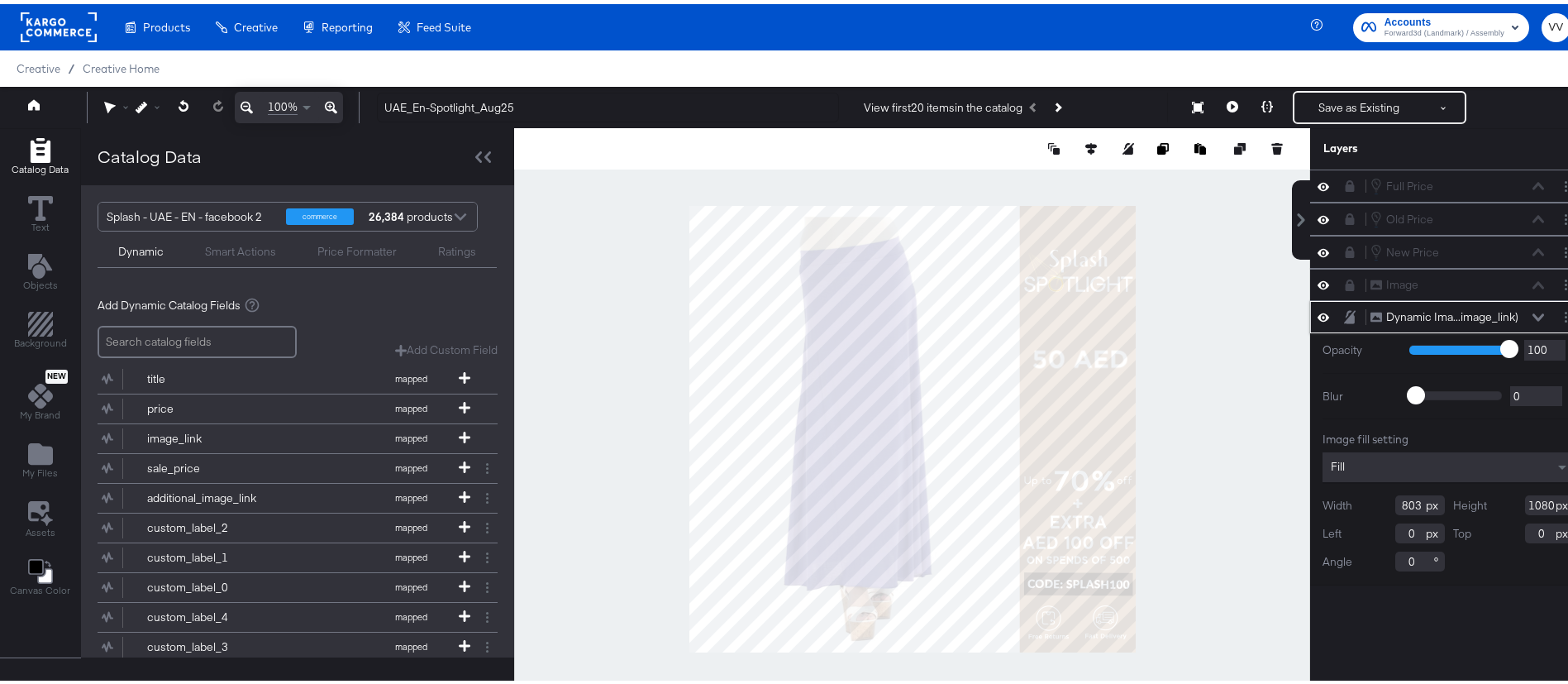 click at bounding box center [912, 425] 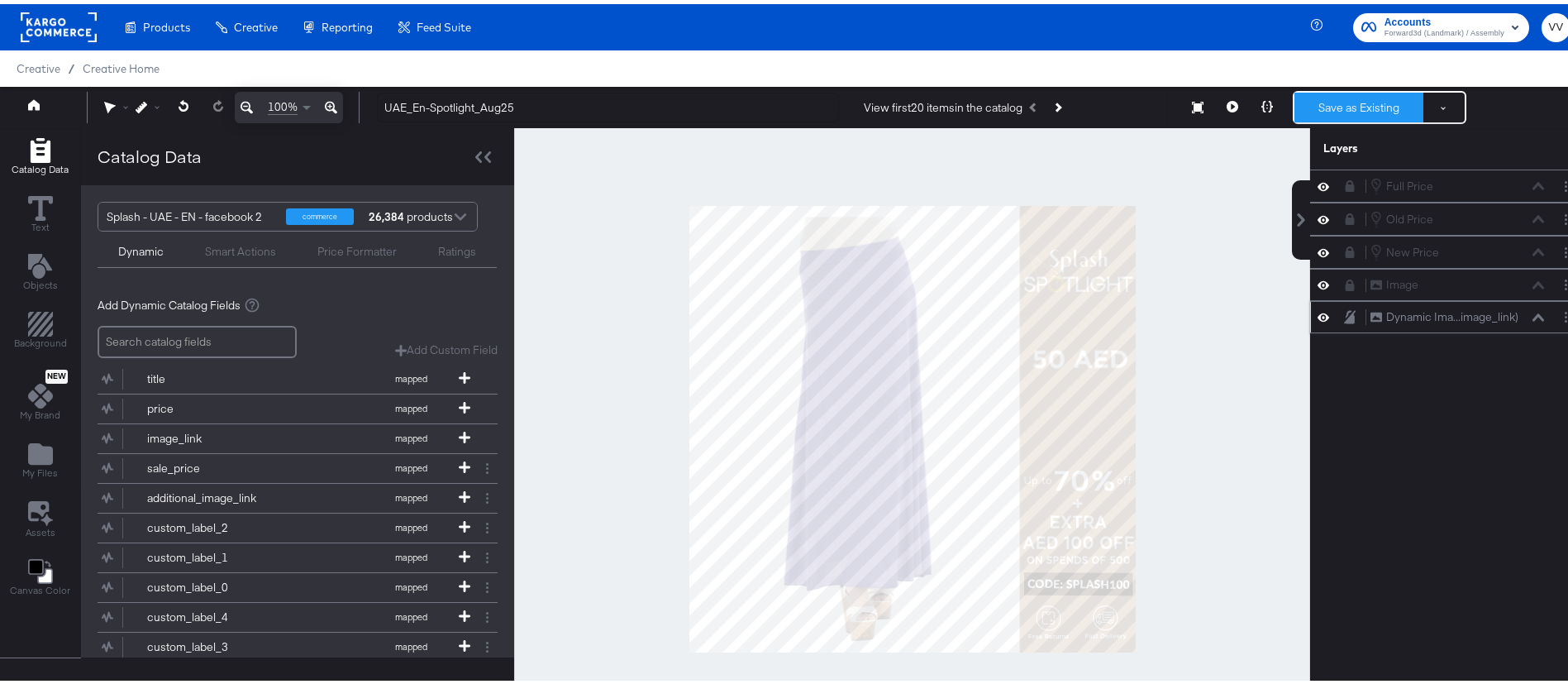 click on "Save as Existing" at bounding box center (1359, 103) 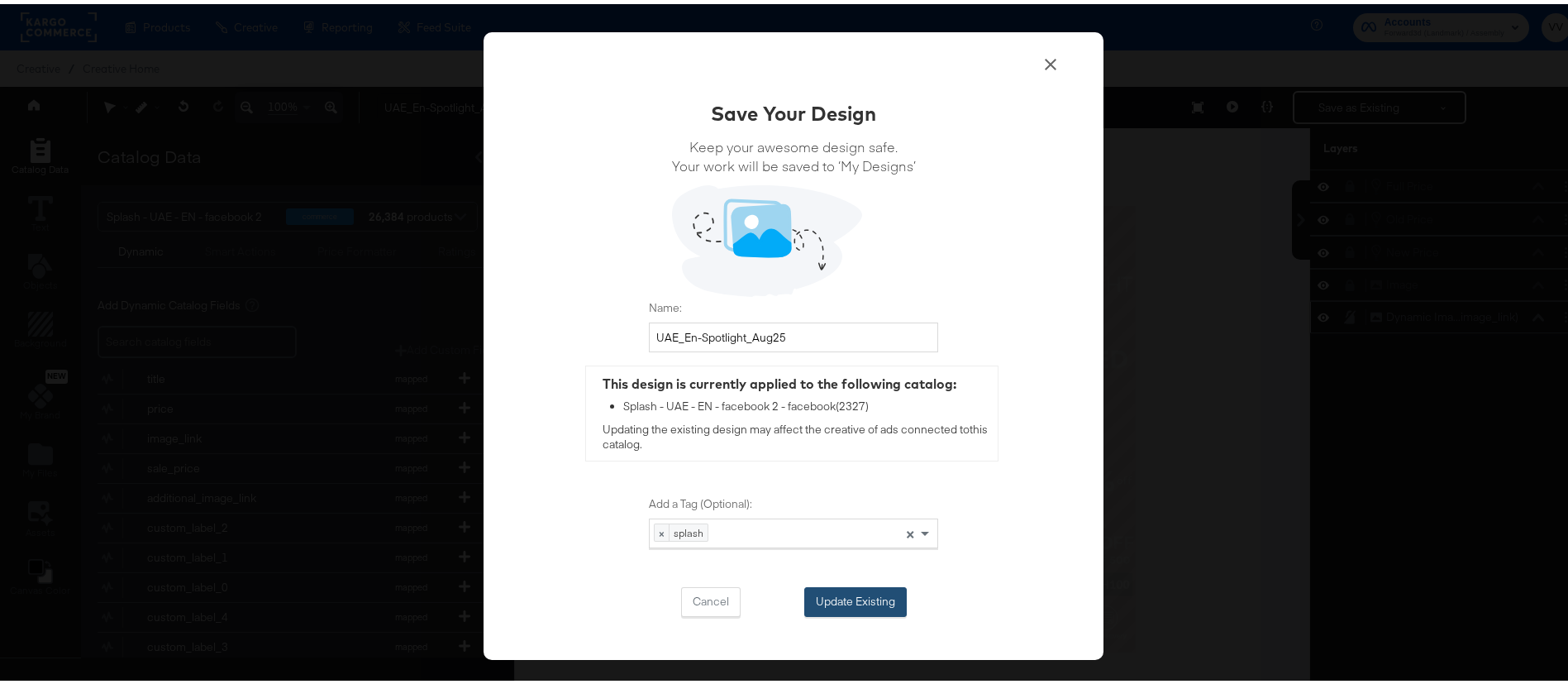 click on "Update Existing" at bounding box center [855, 598] 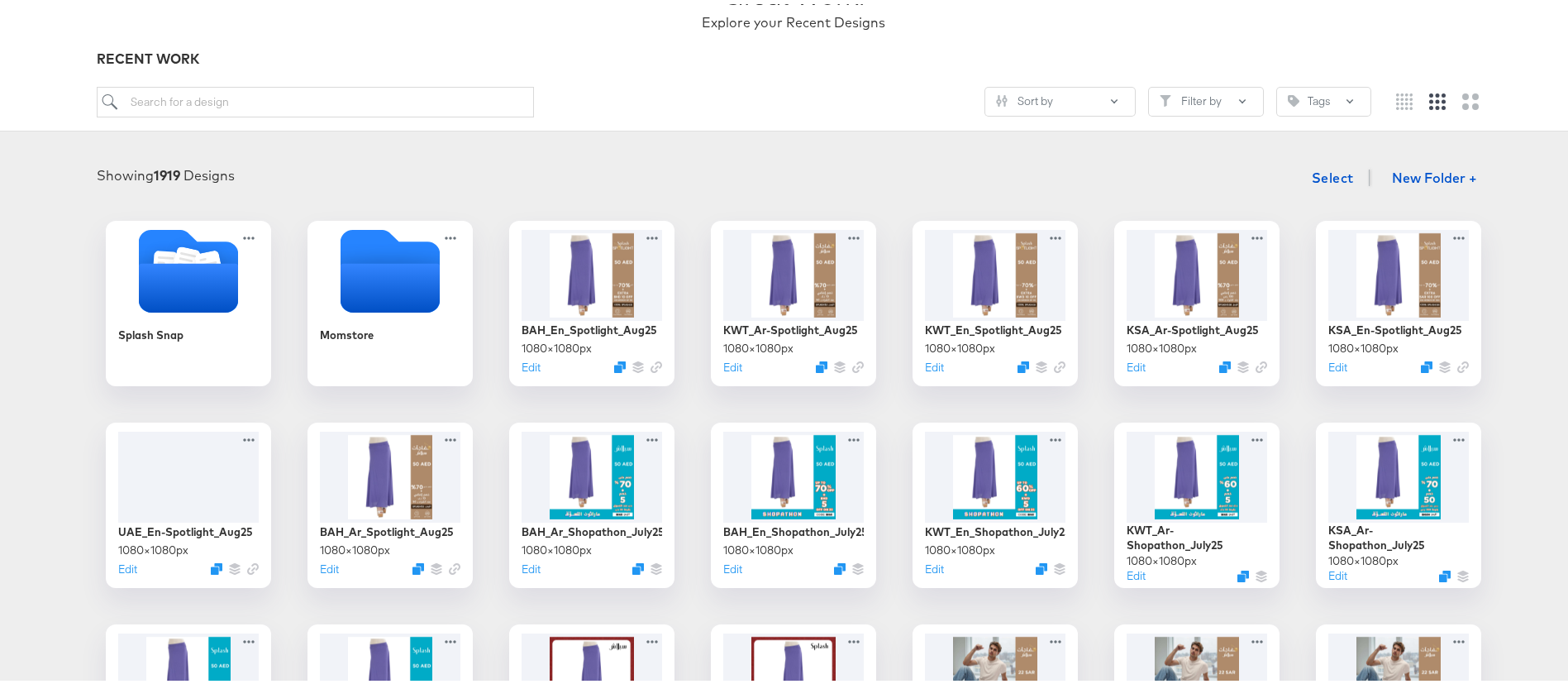 scroll, scrollTop: 163, scrollLeft: 0, axis: vertical 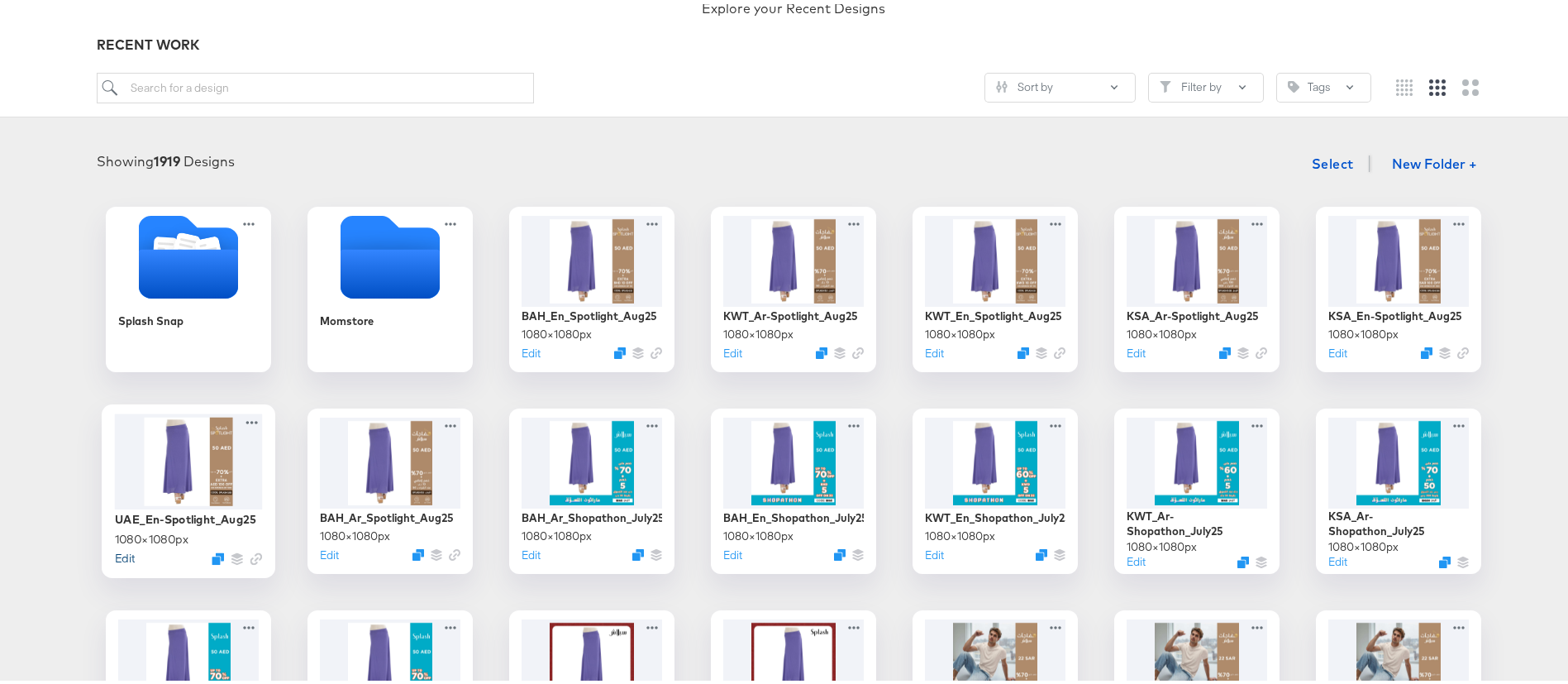 click on "Edit" at bounding box center [125, 553] 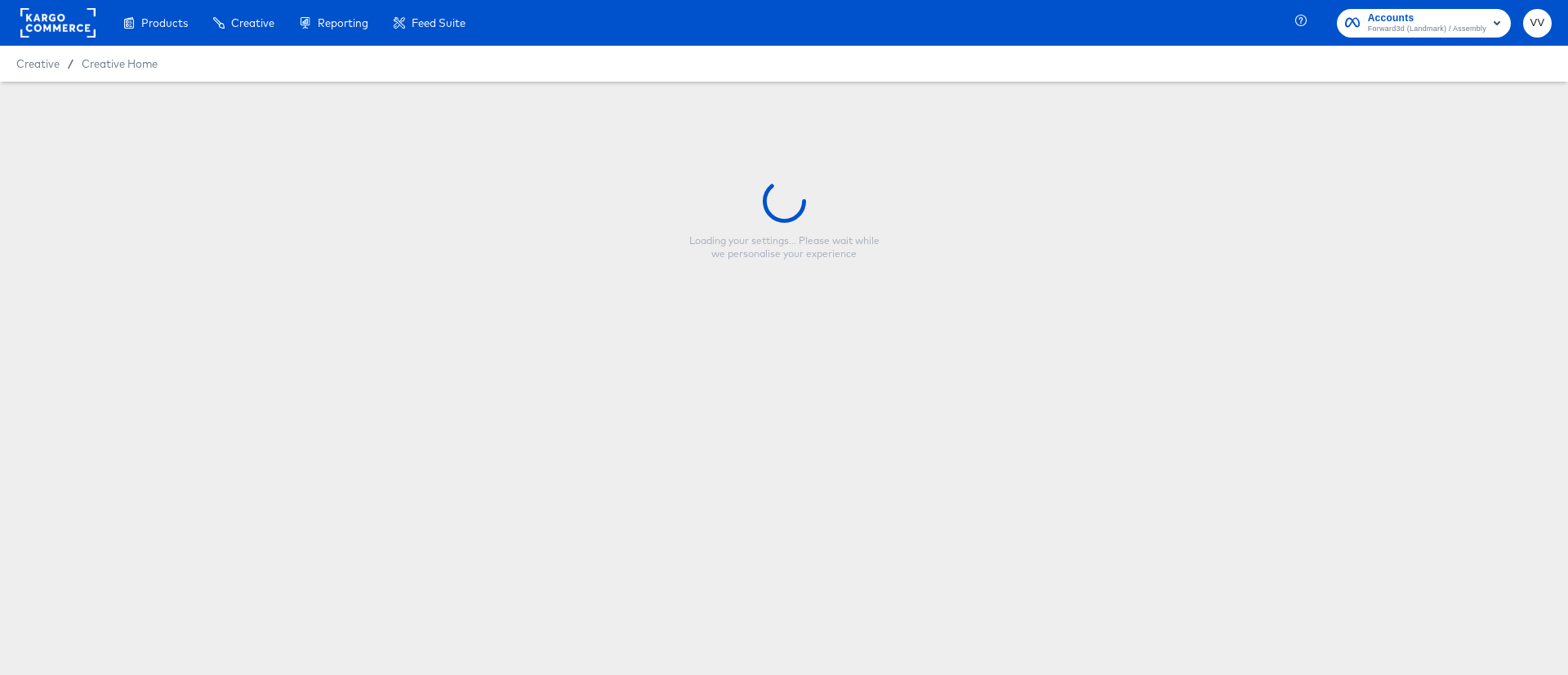 type on "UAE_En-Spotlight_Aug25" 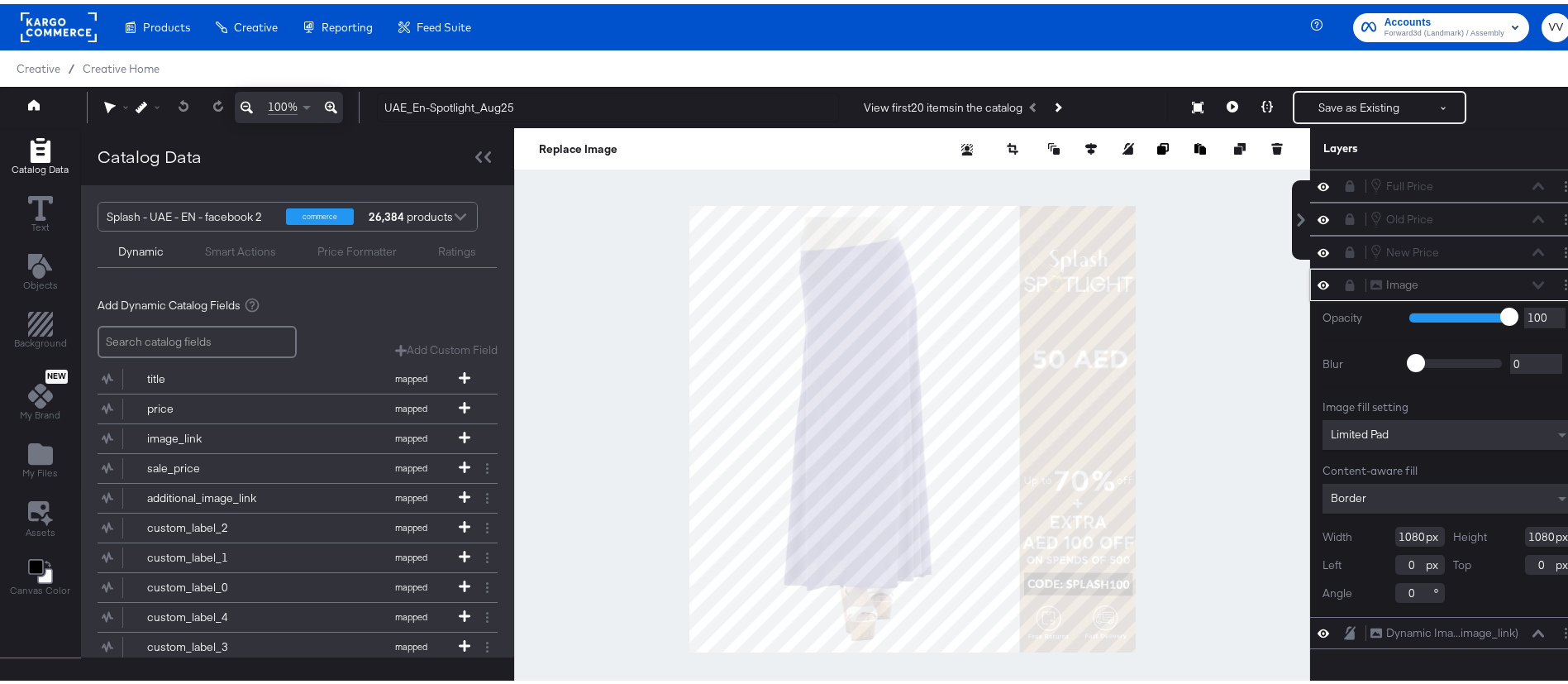 click 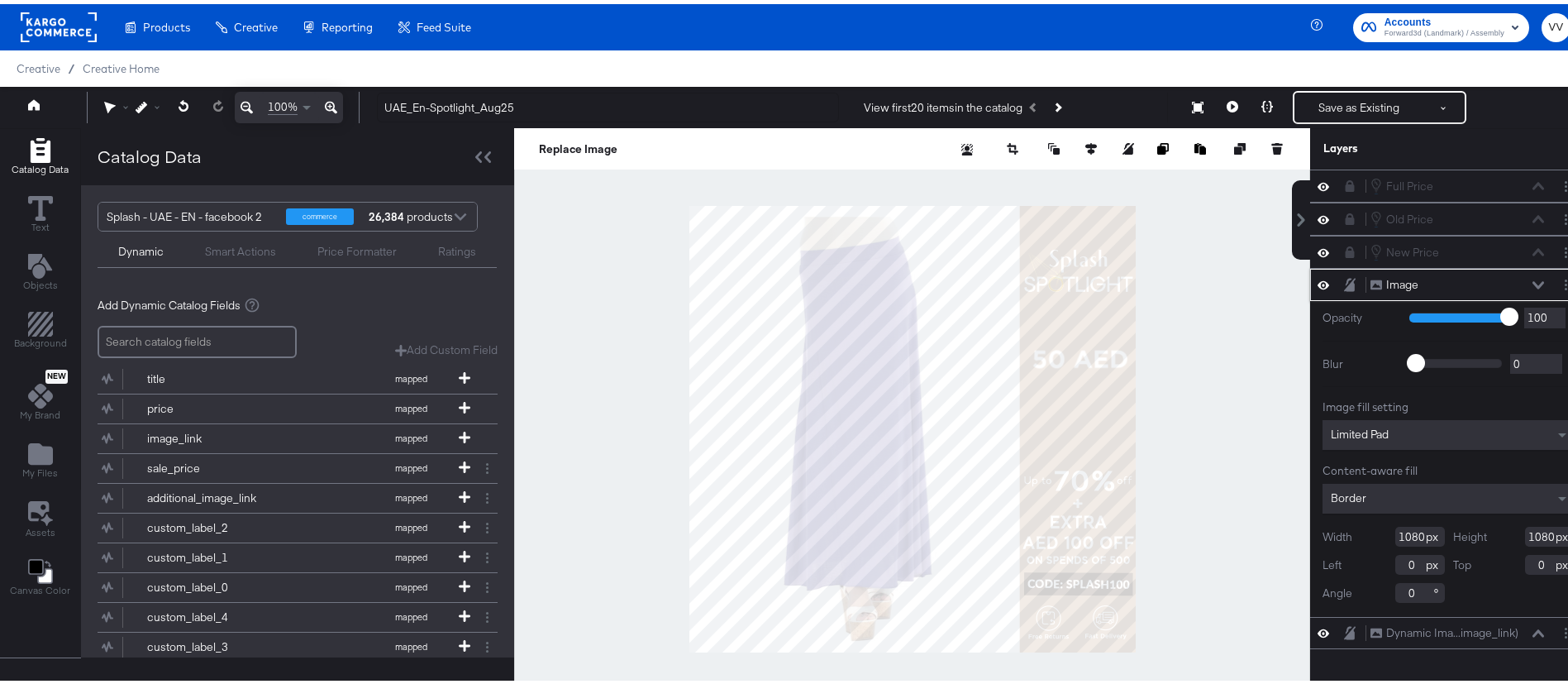 click 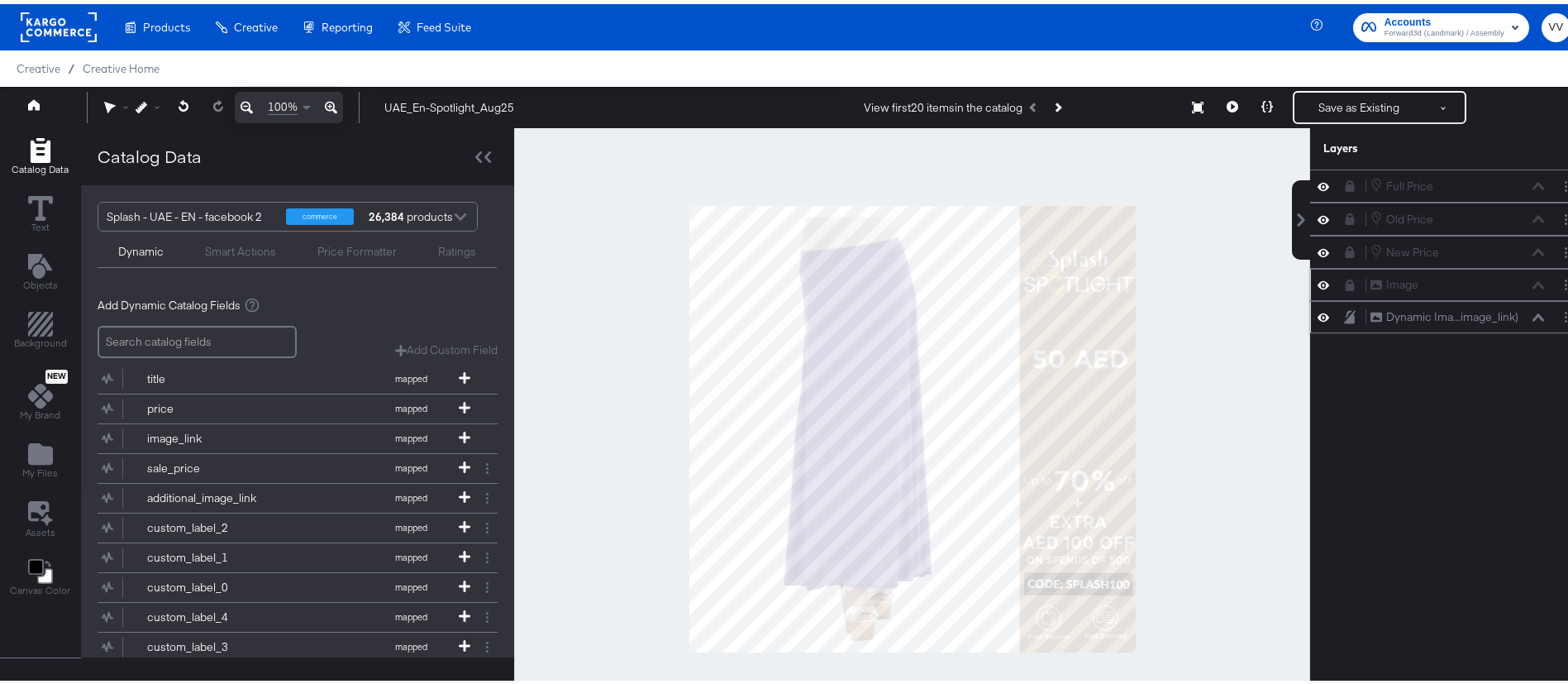 click 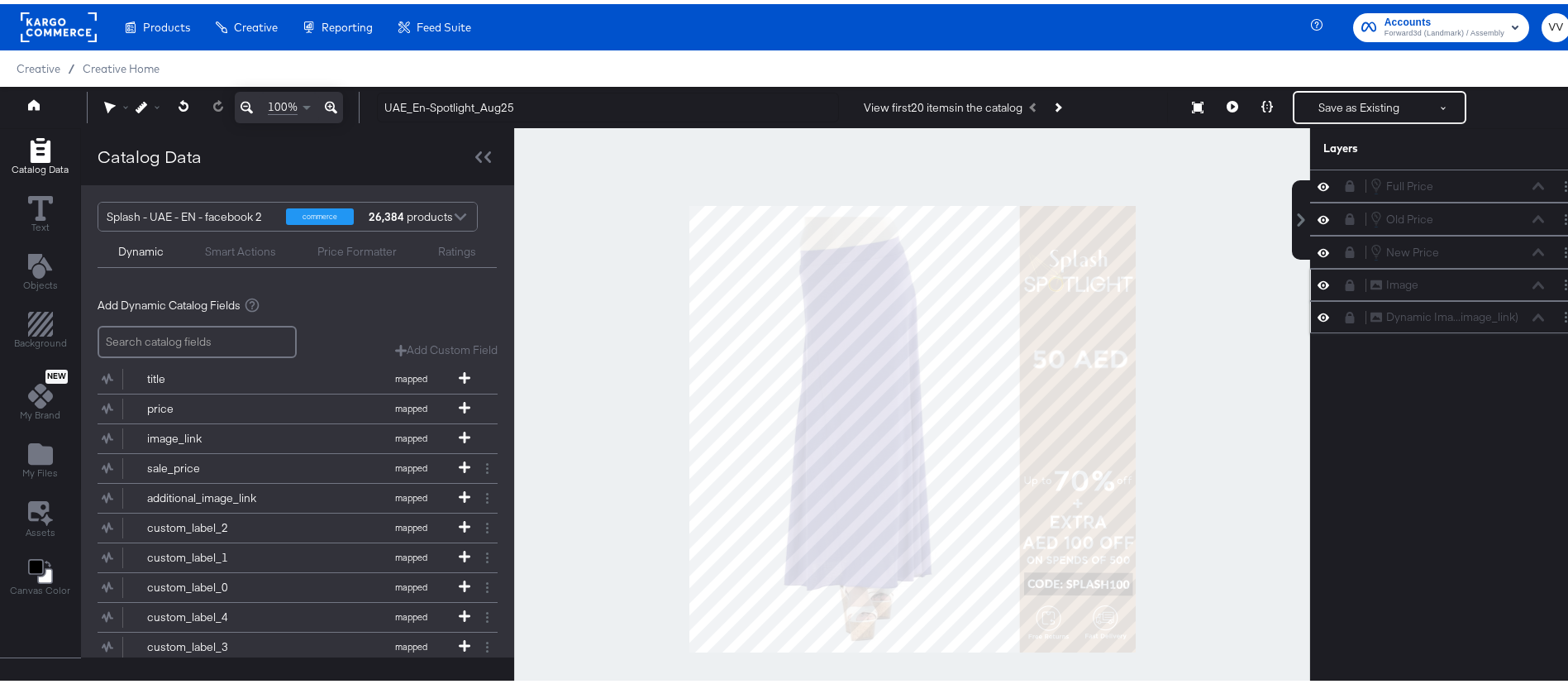 click 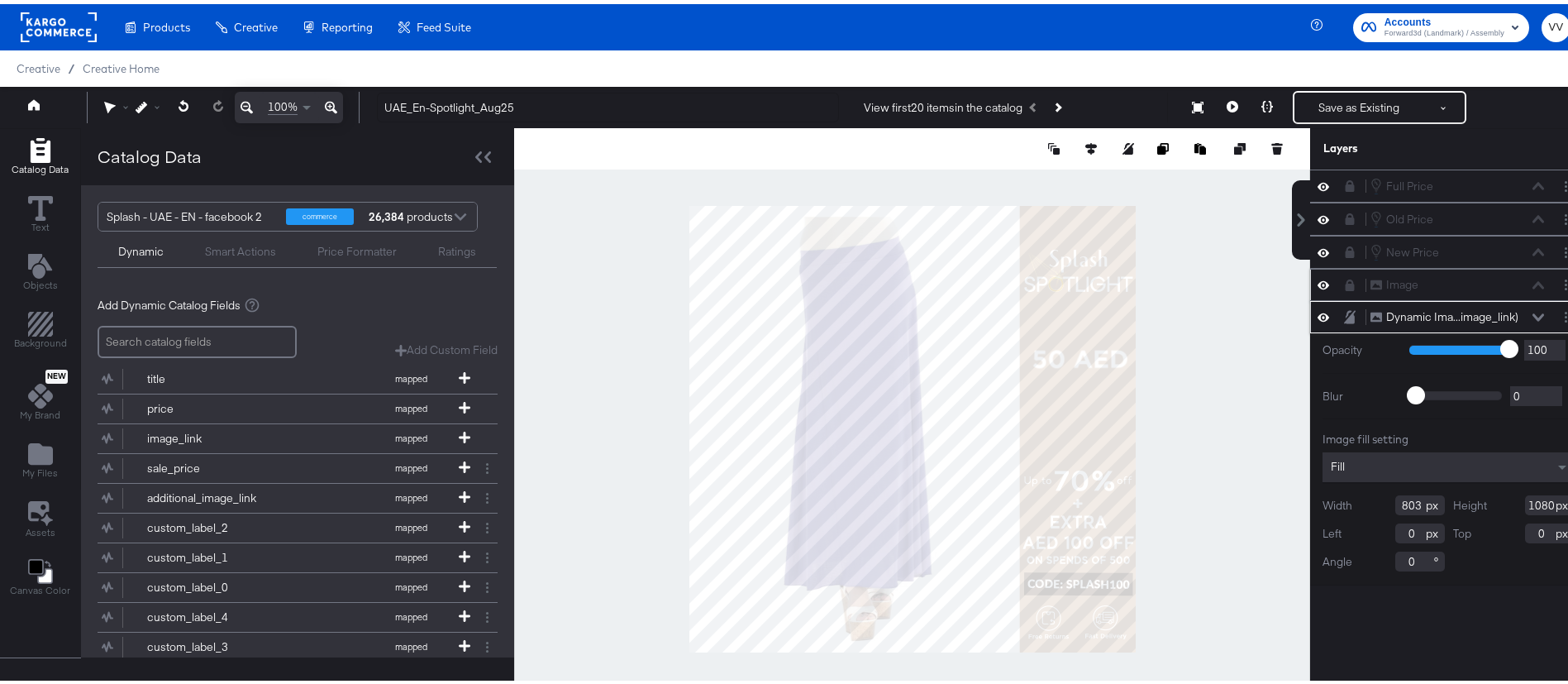 click 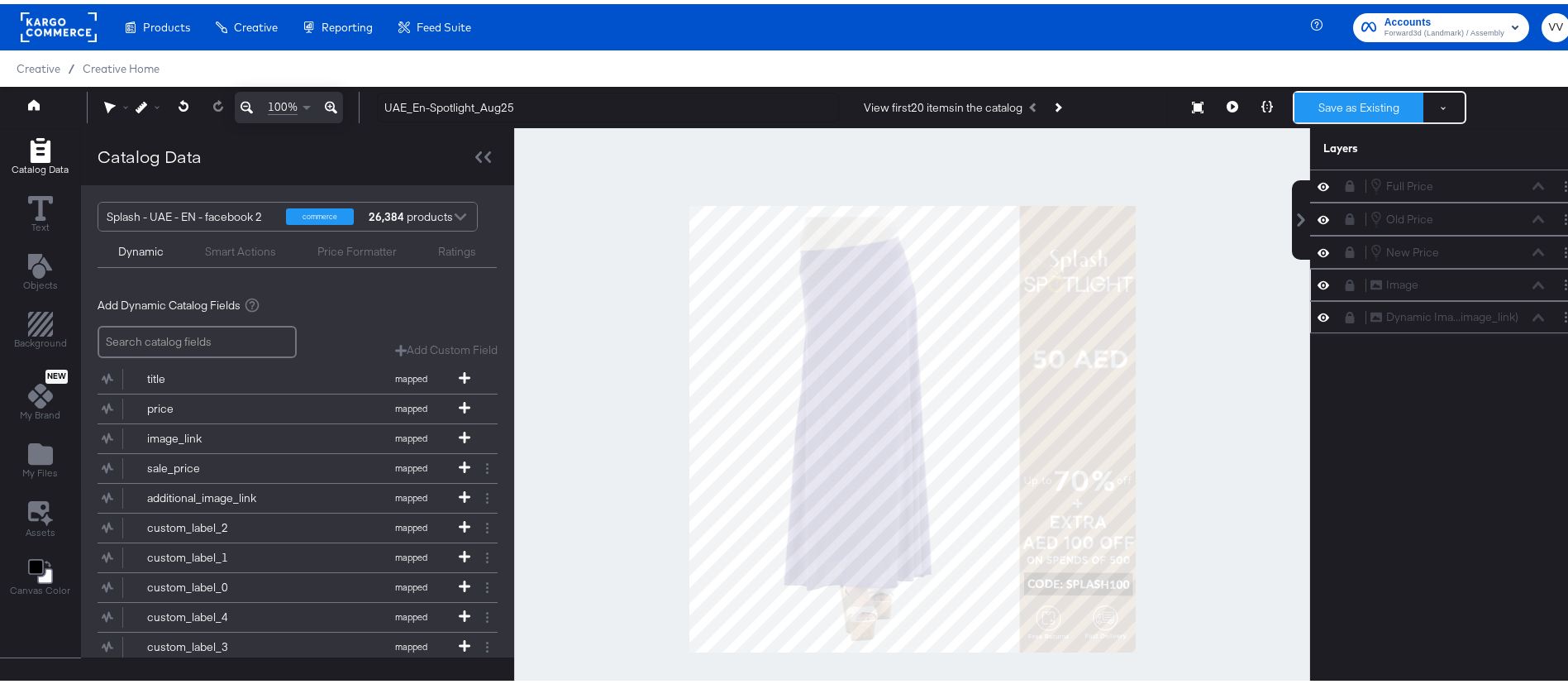 click on "Save as Existing" at bounding box center (1359, 103) 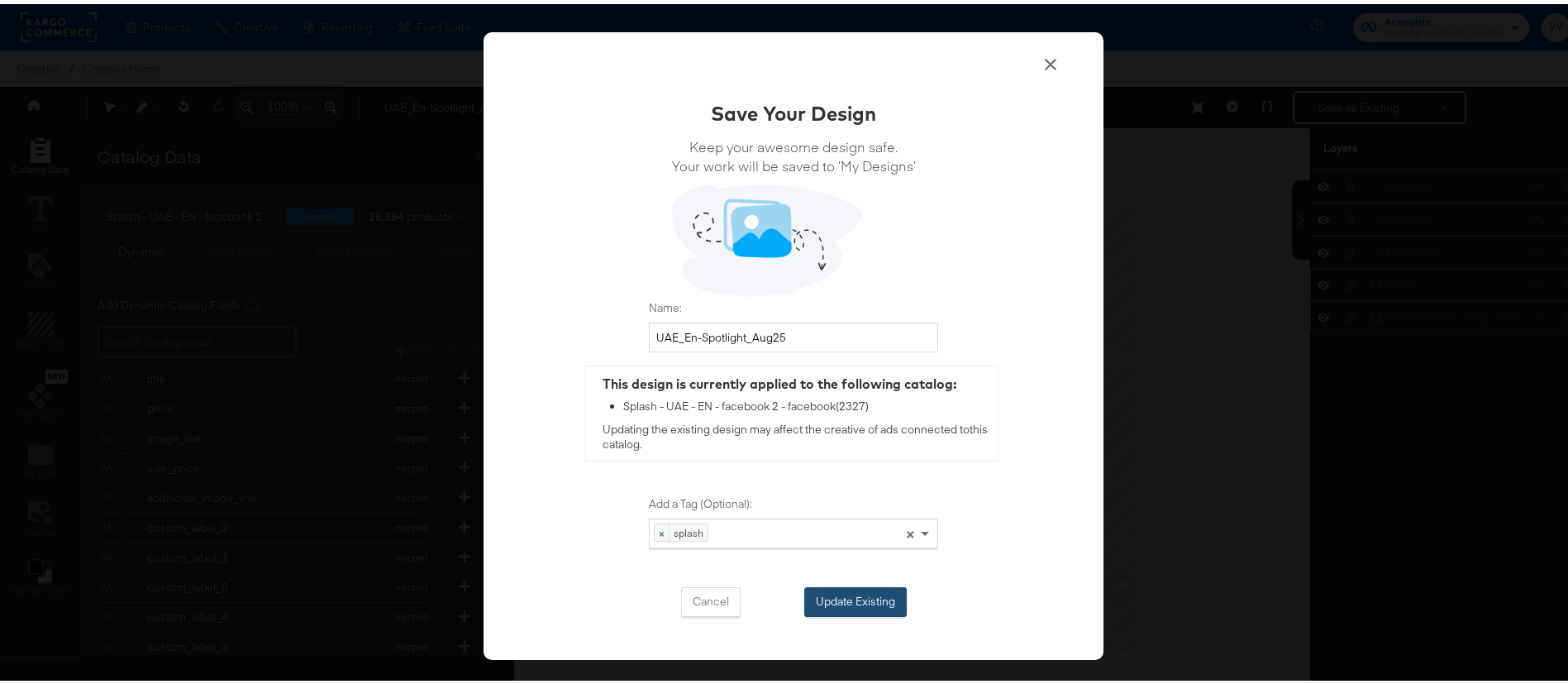click on "Update Existing" at bounding box center [855, 598] 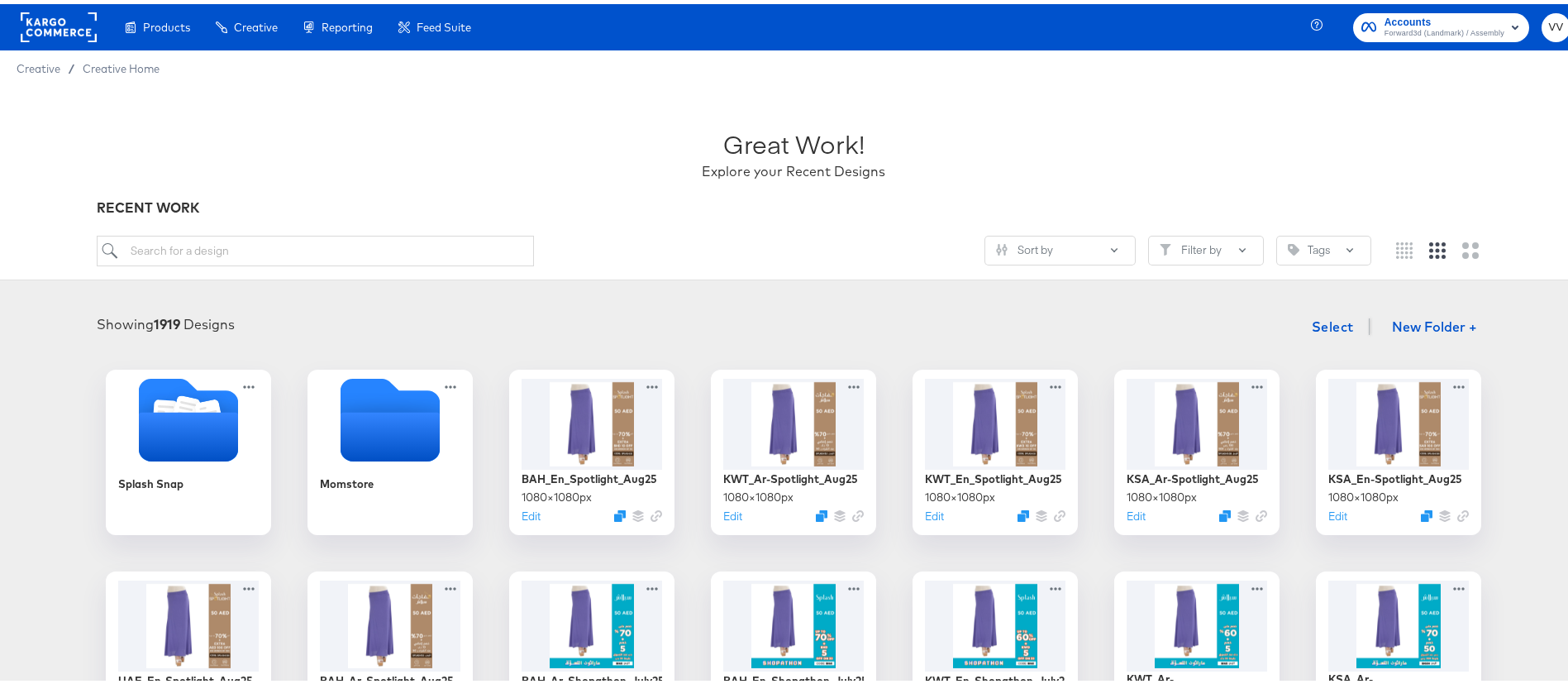 click on "RECENT WORK" at bounding box center (794, 203) 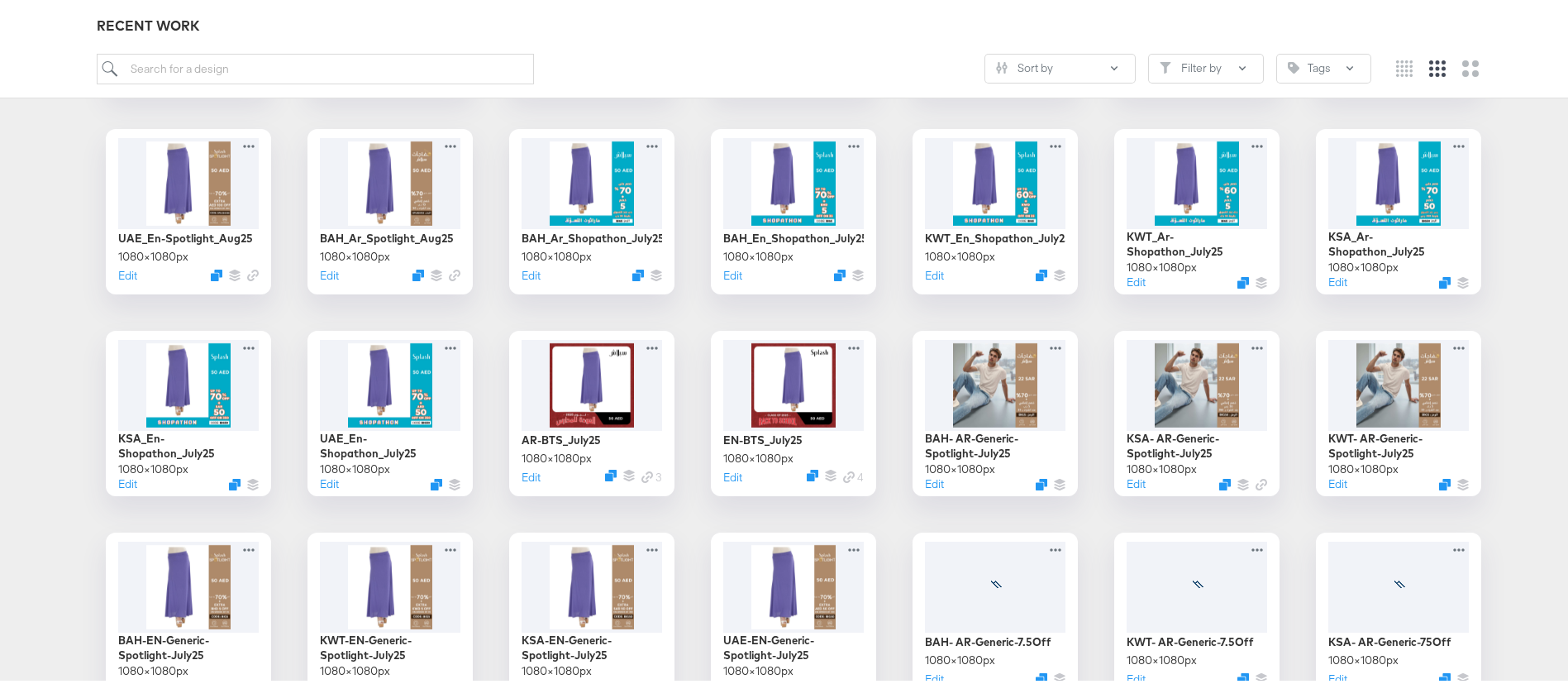 scroll, scrollTop: 481, scrollLeft: 0, axis: vertical 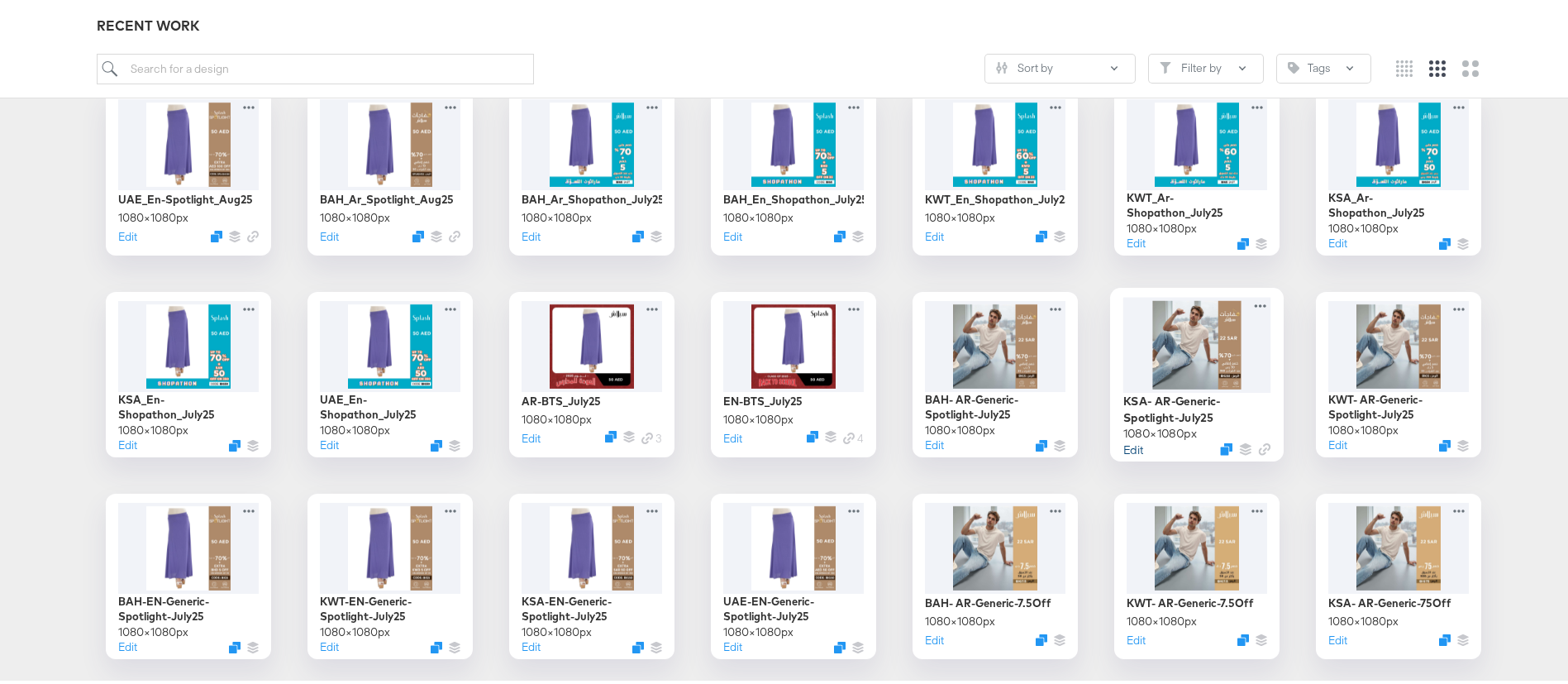 click on "Edit" at bounding box center (1133, 444) 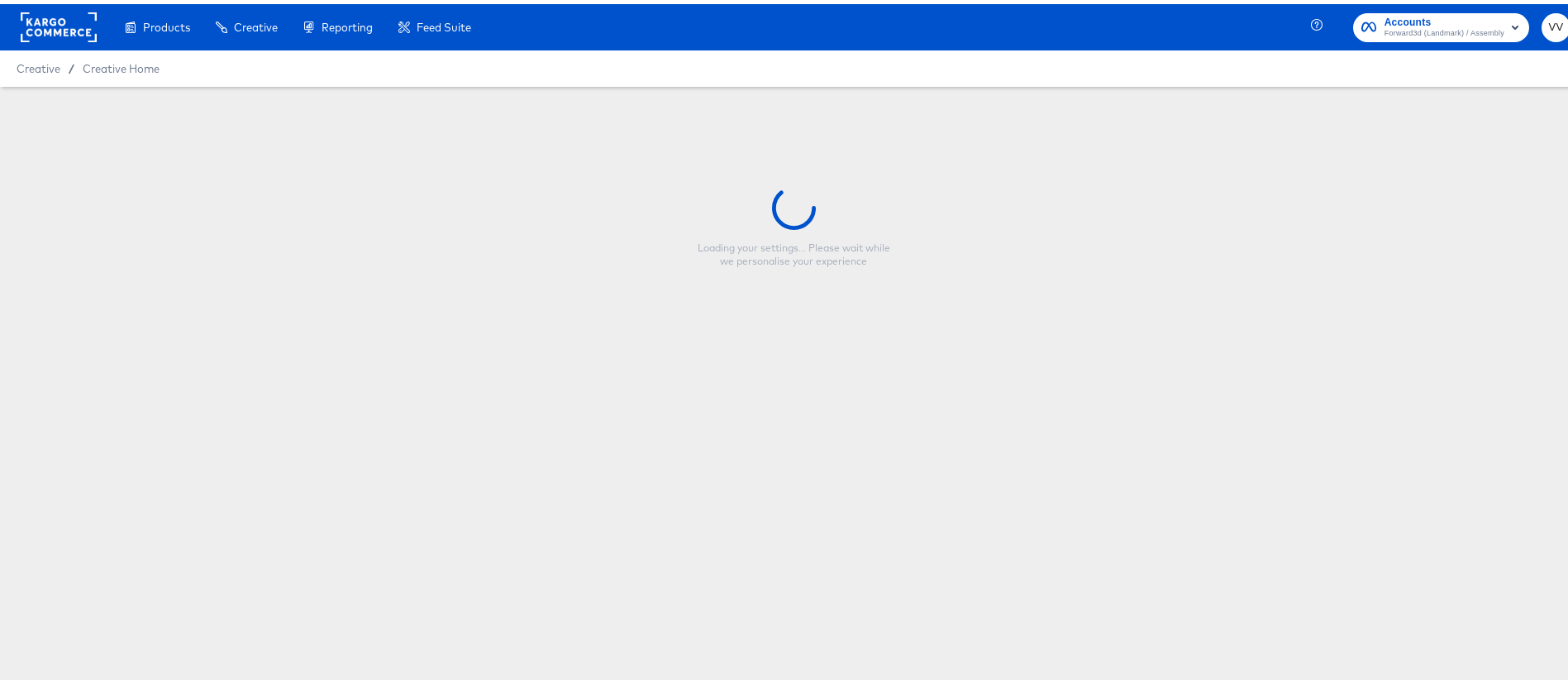 scroll, scrollTop: 0, scrollLeft: 0, axis: both 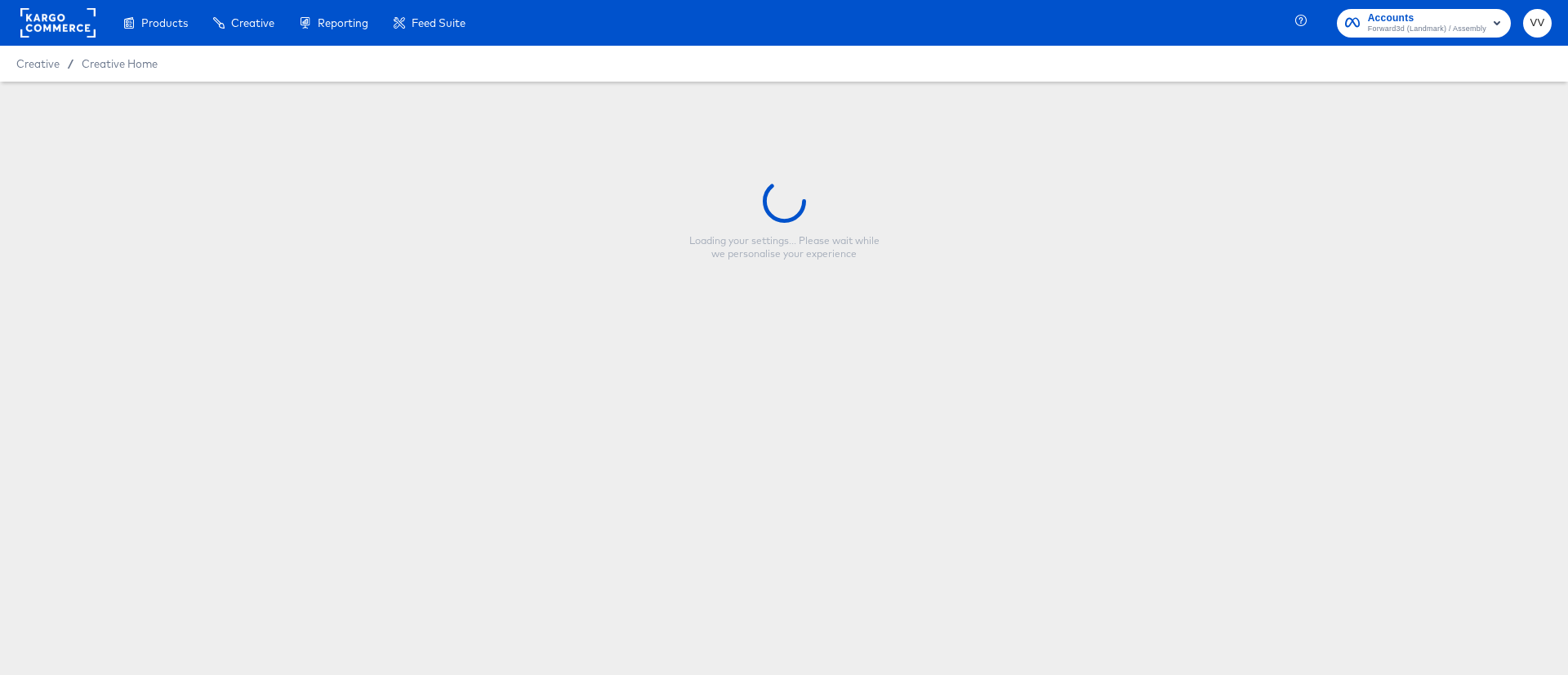 type on "KSA- AR-Generic-Spotlight-July25" 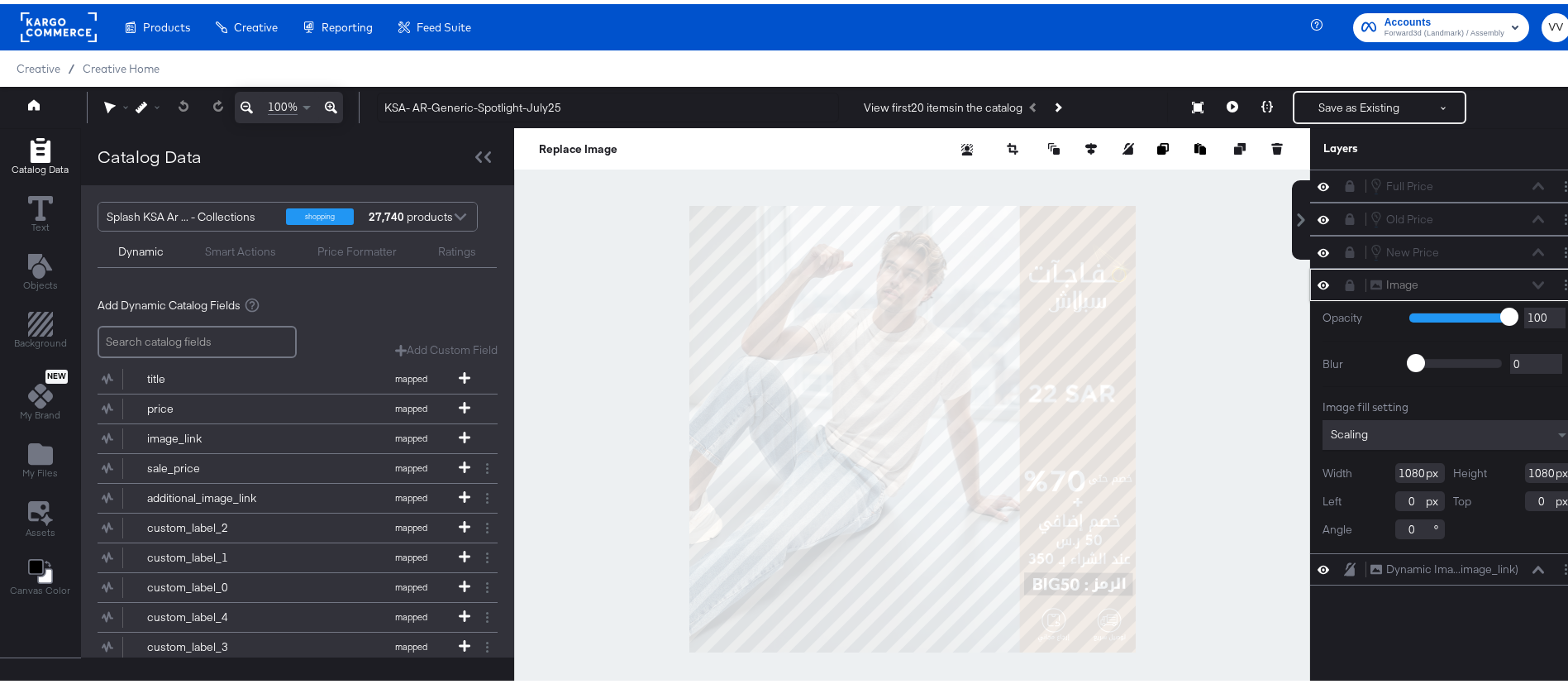 click 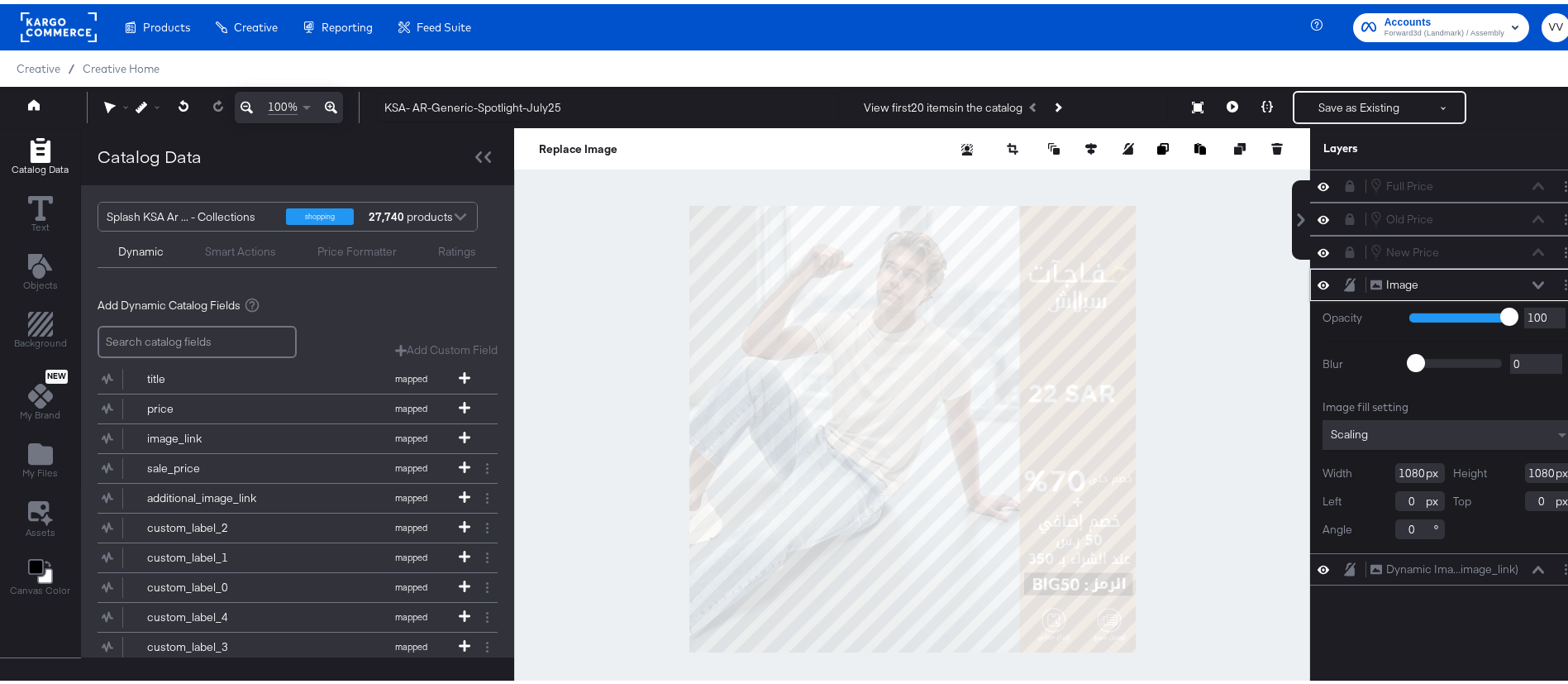 click 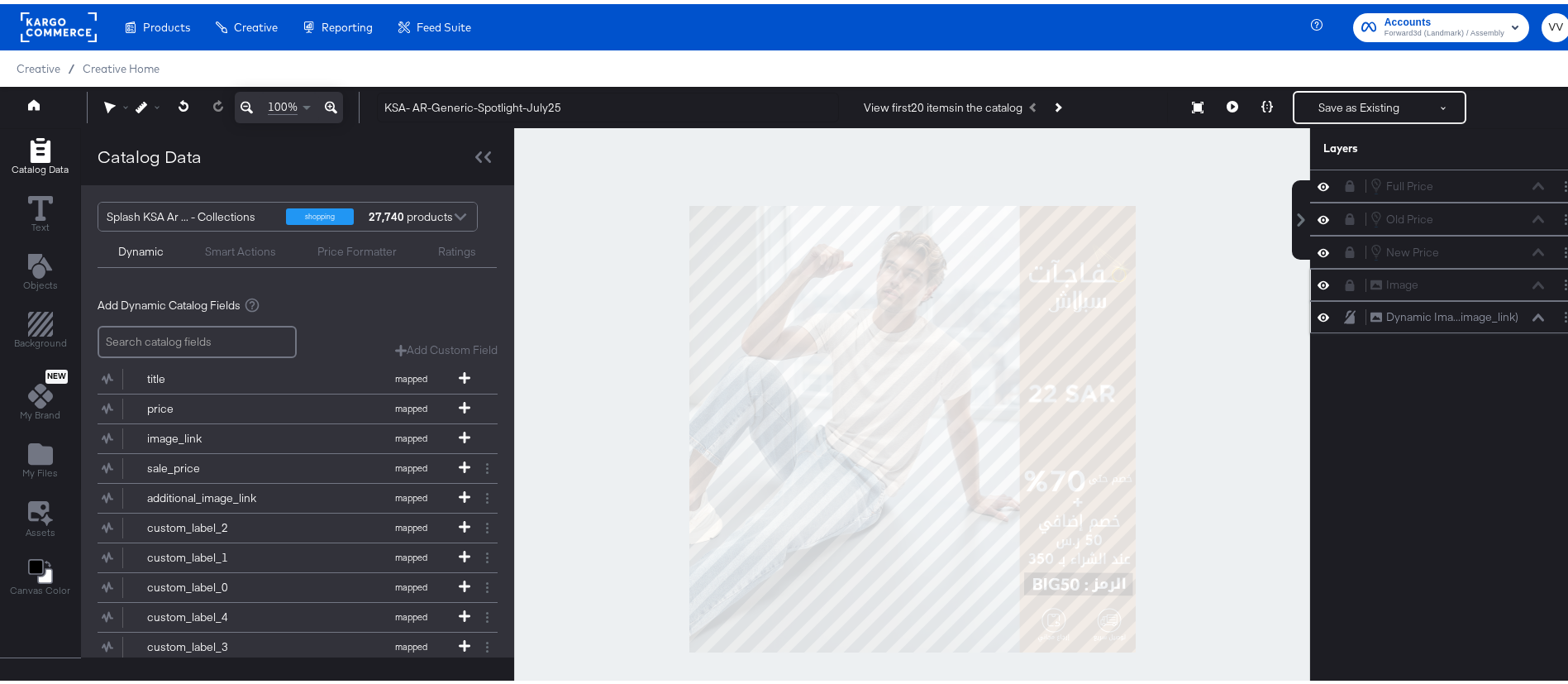 click 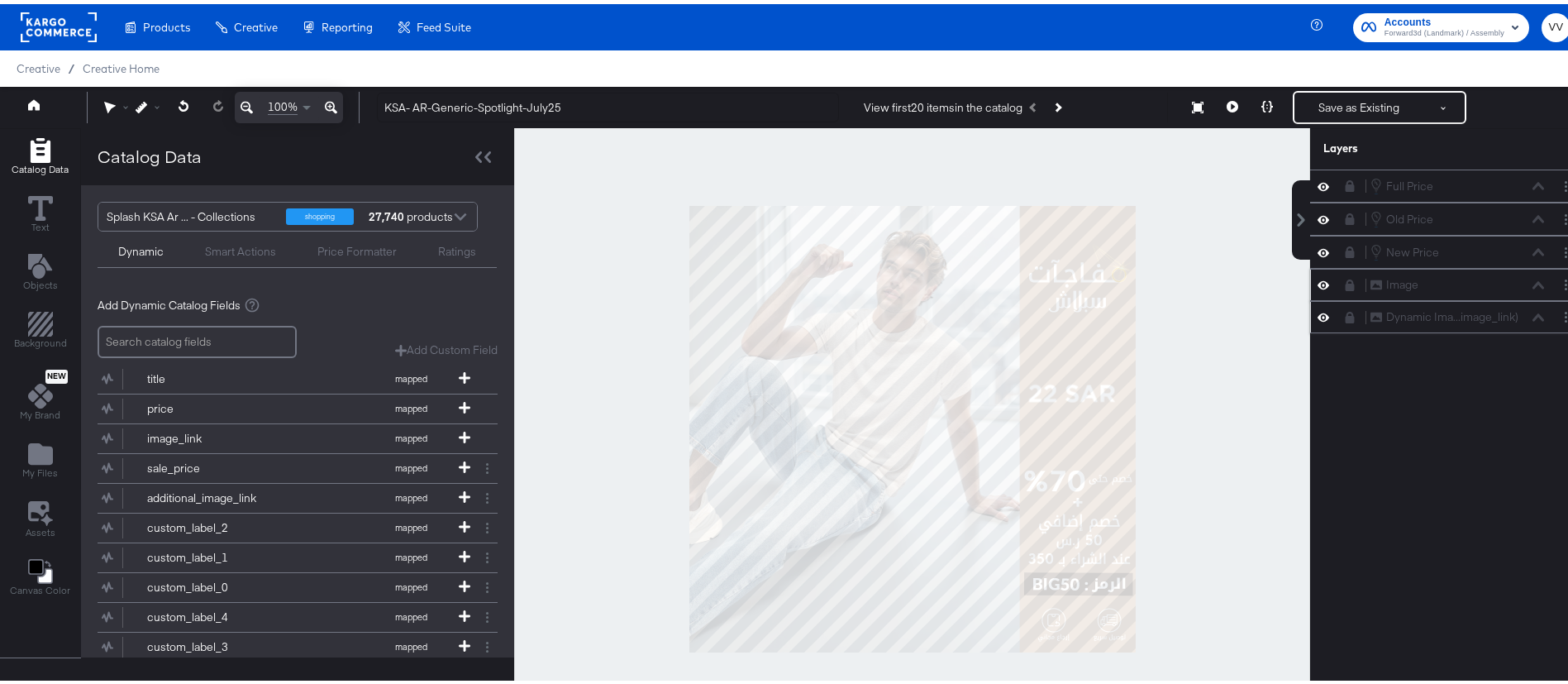 click 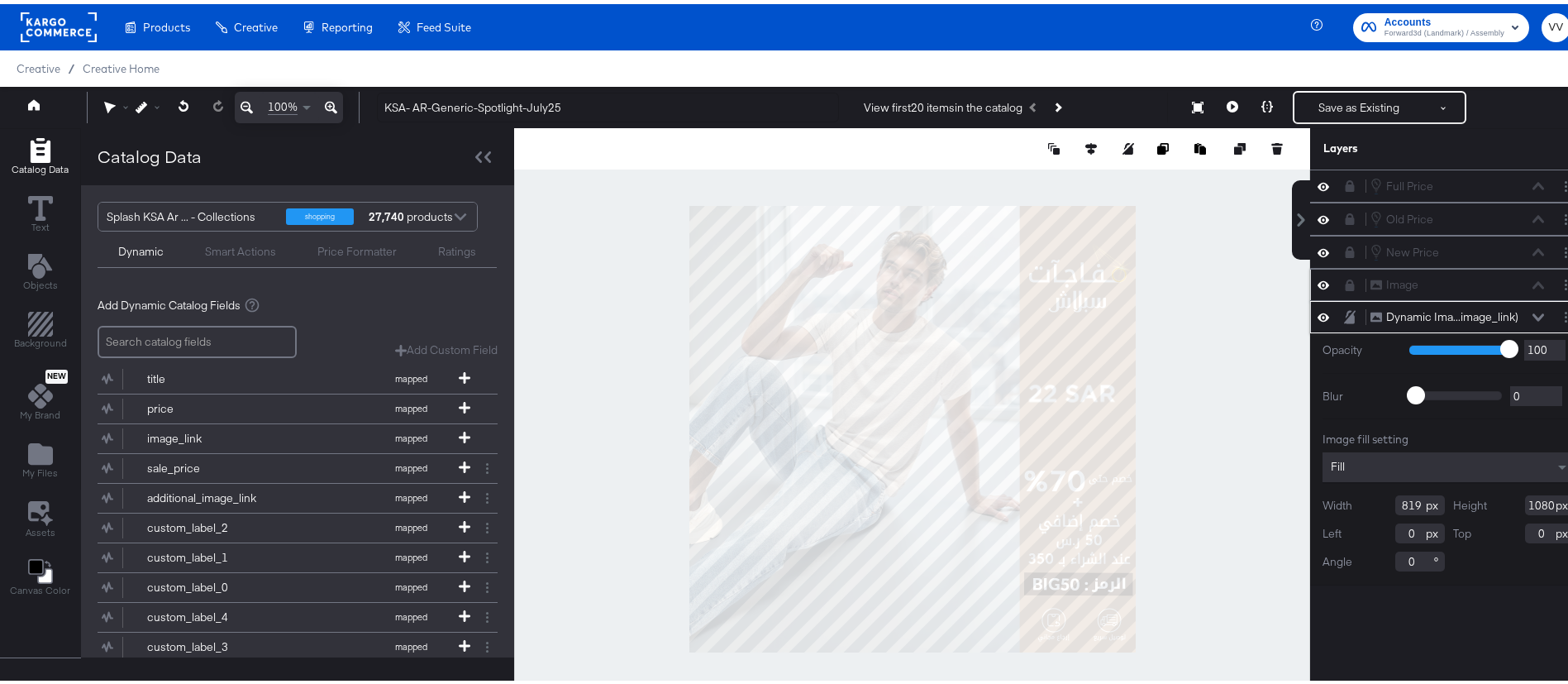 click 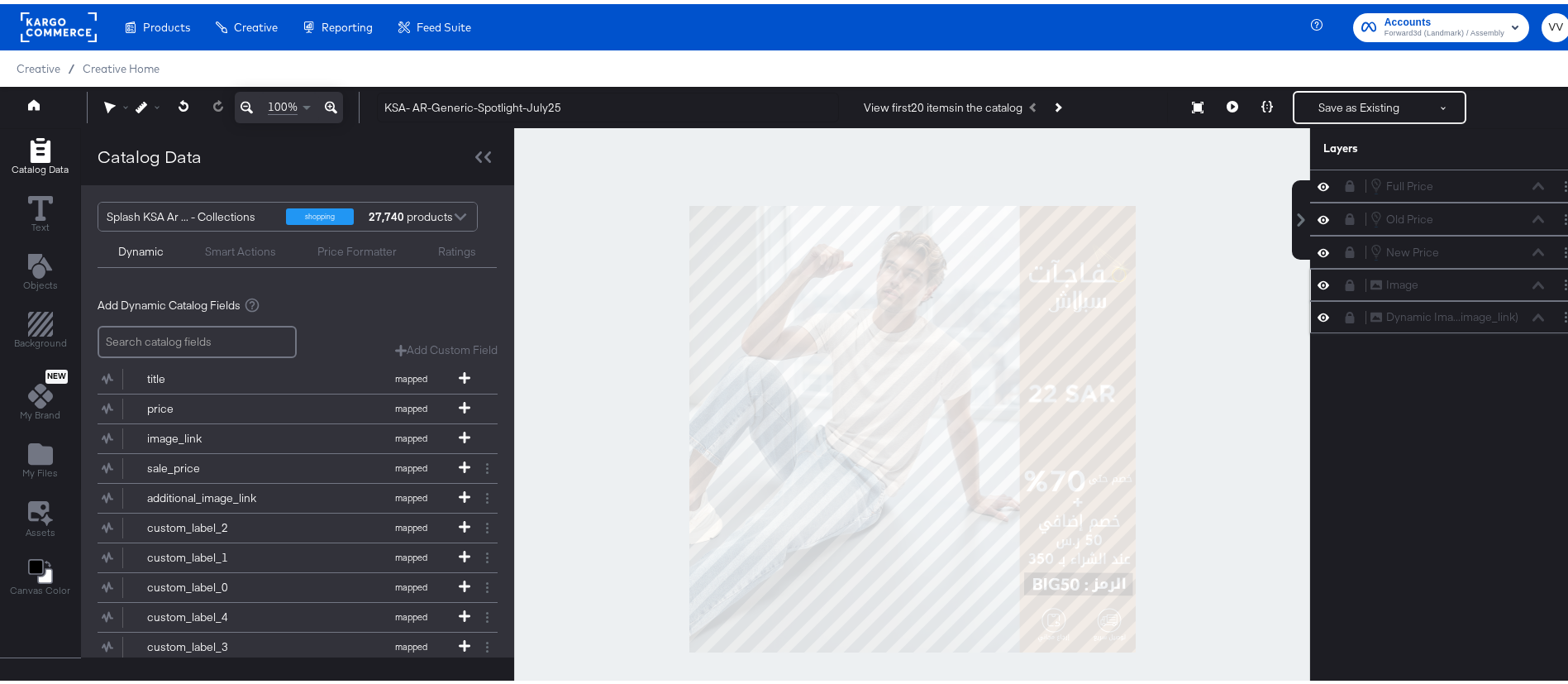 click 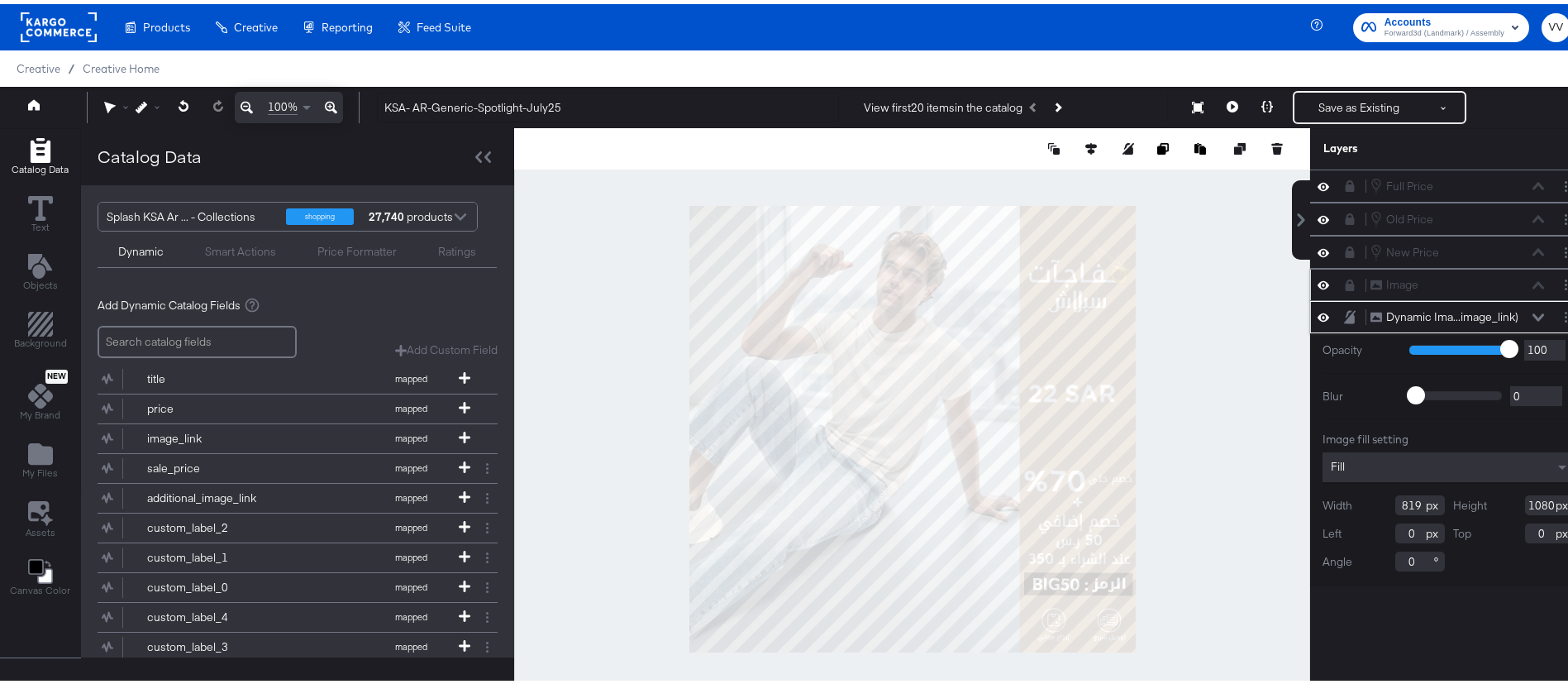 click 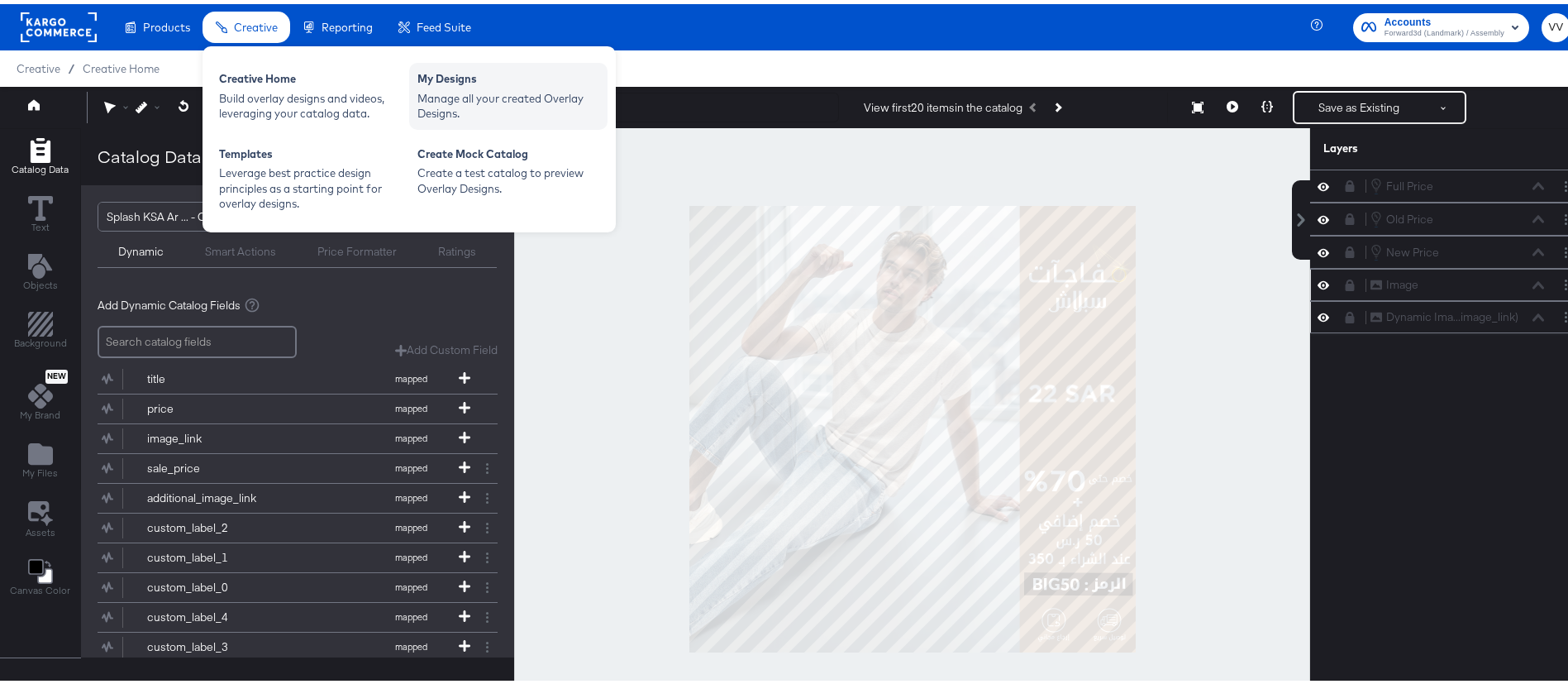 click on "Manage all your created Overlay Designs." at bounding box center [508, 102] 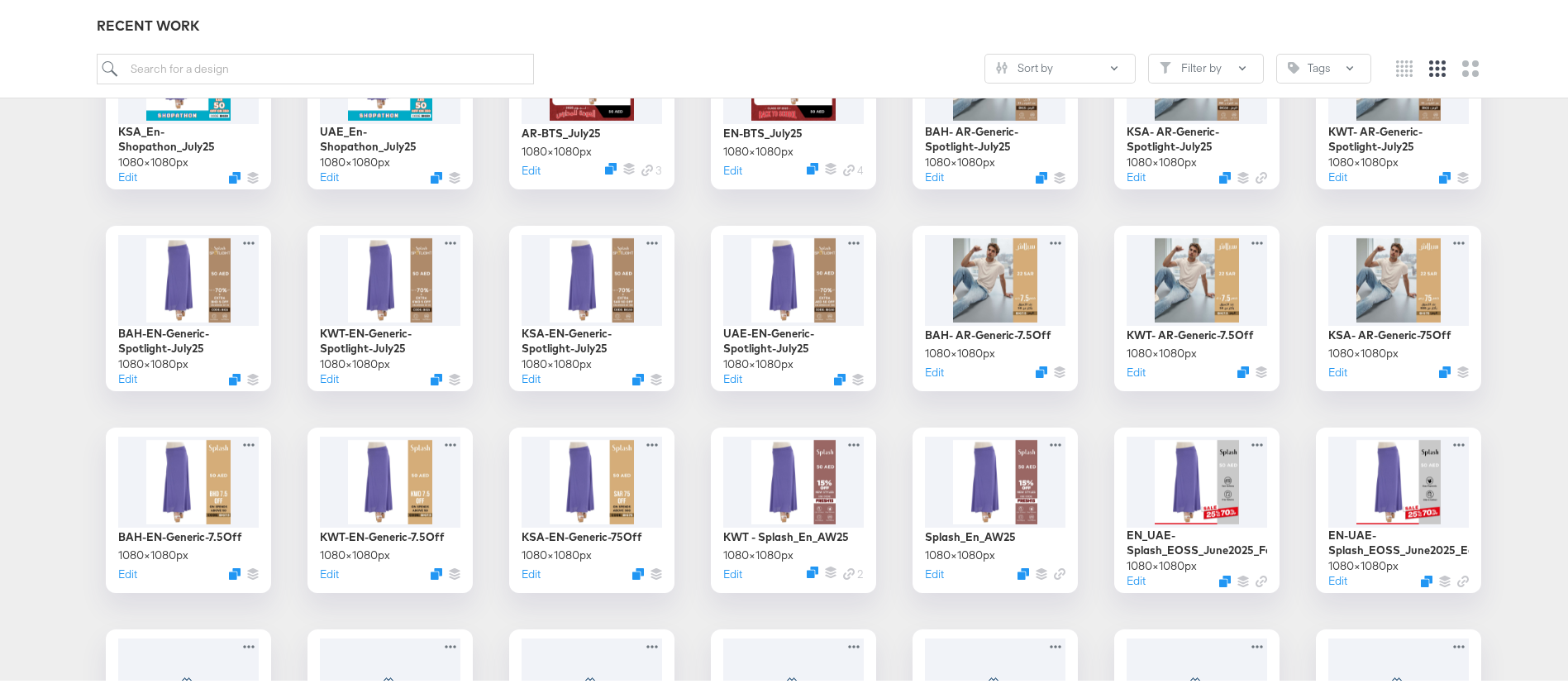 scroll, scrollTop: 763, scrollLeft: 0, axis: vertical 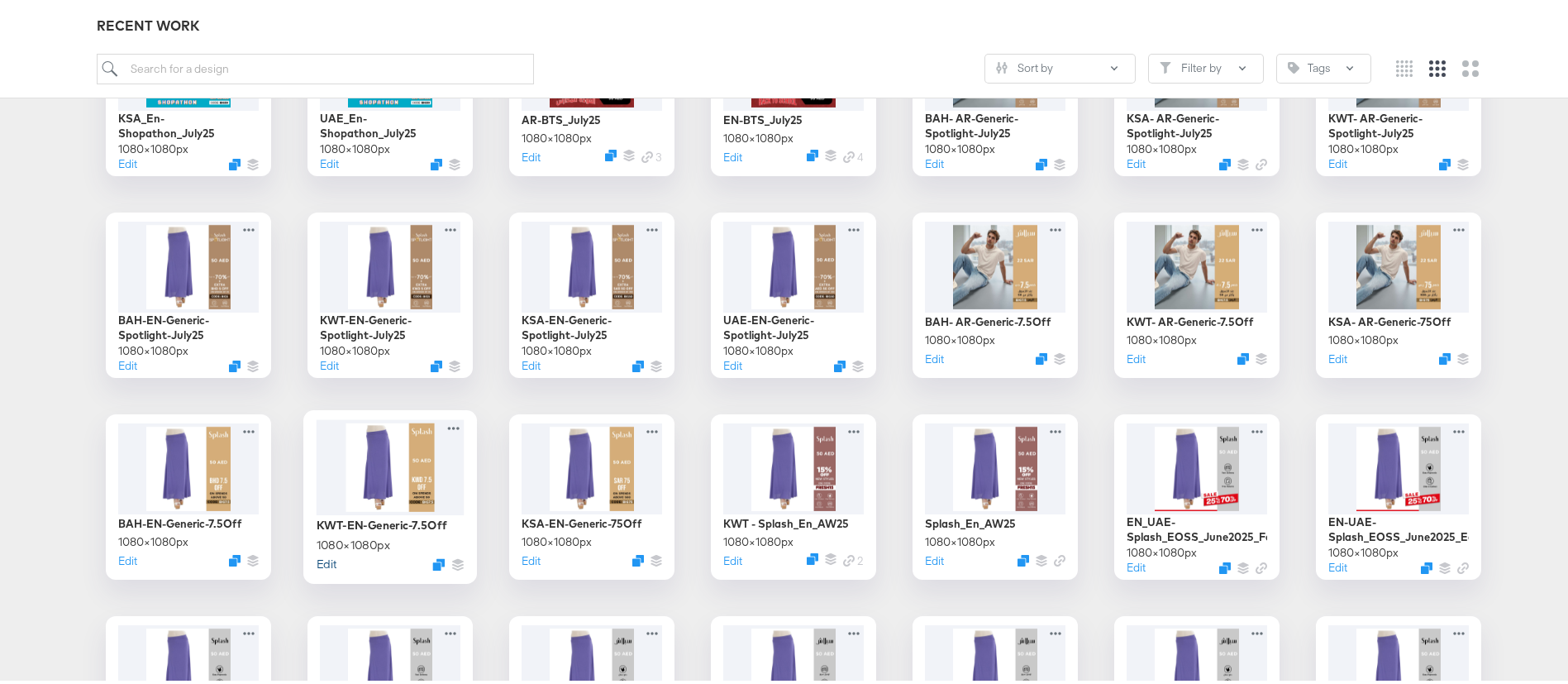 click on "Edit" at bounding box center (326, 559) 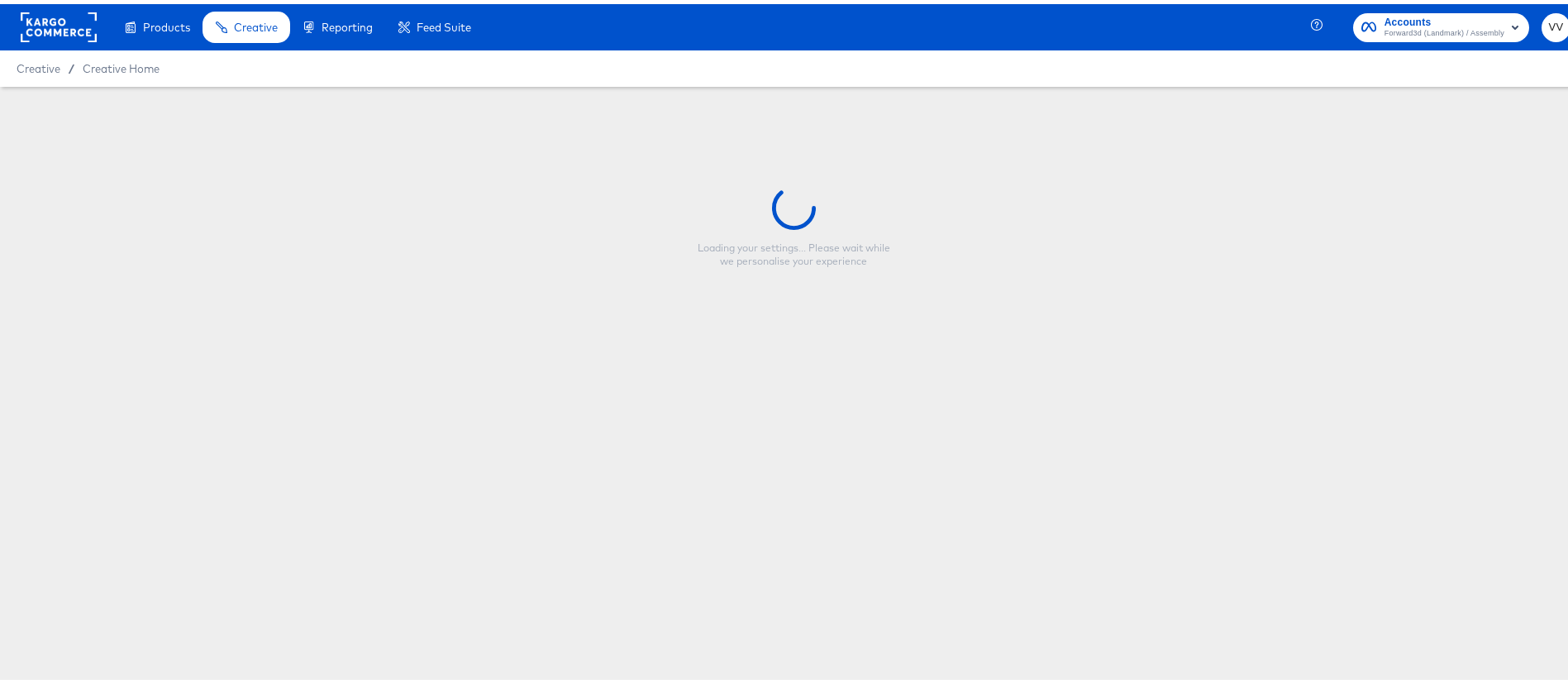 scroll, scrollTop: 0, scrollLeft: 0, axis: both 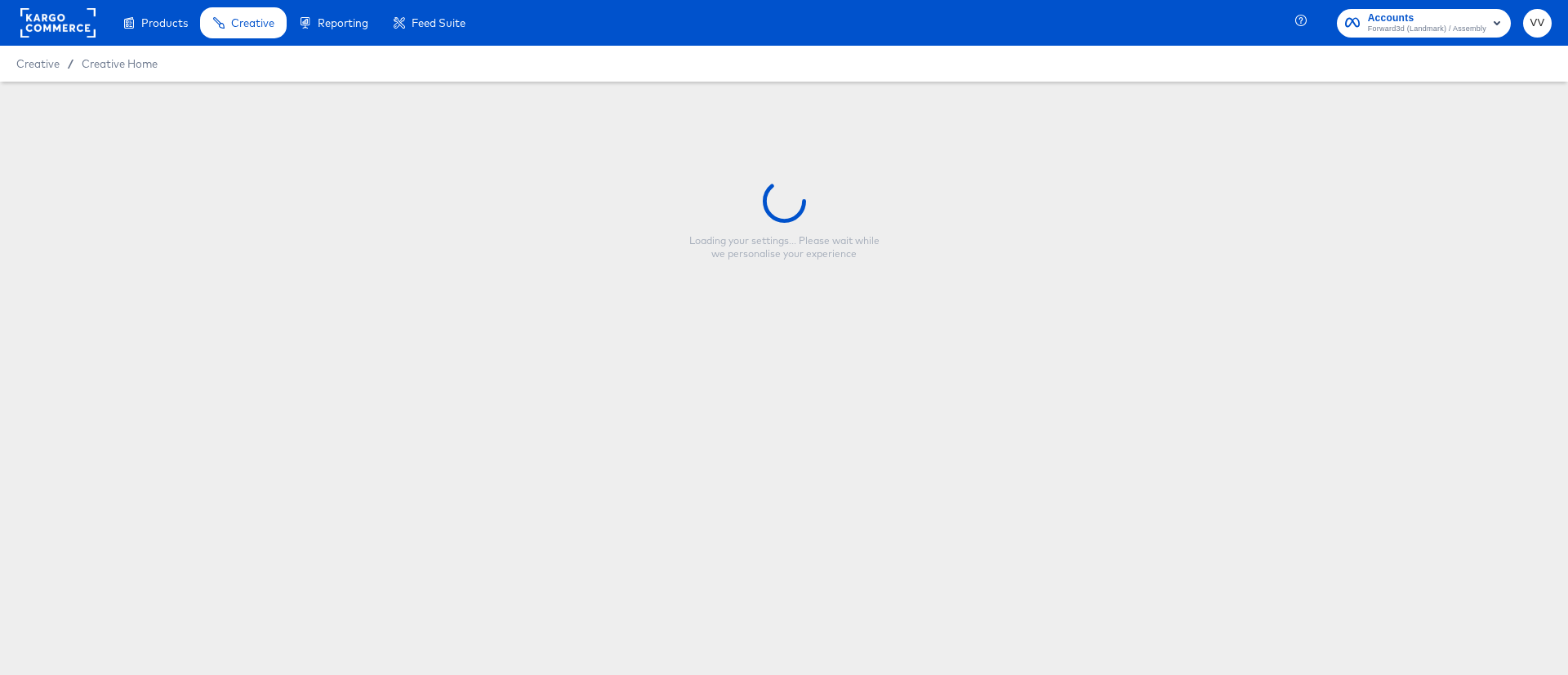 type on "KWT-EN-Generic-7.5Off" 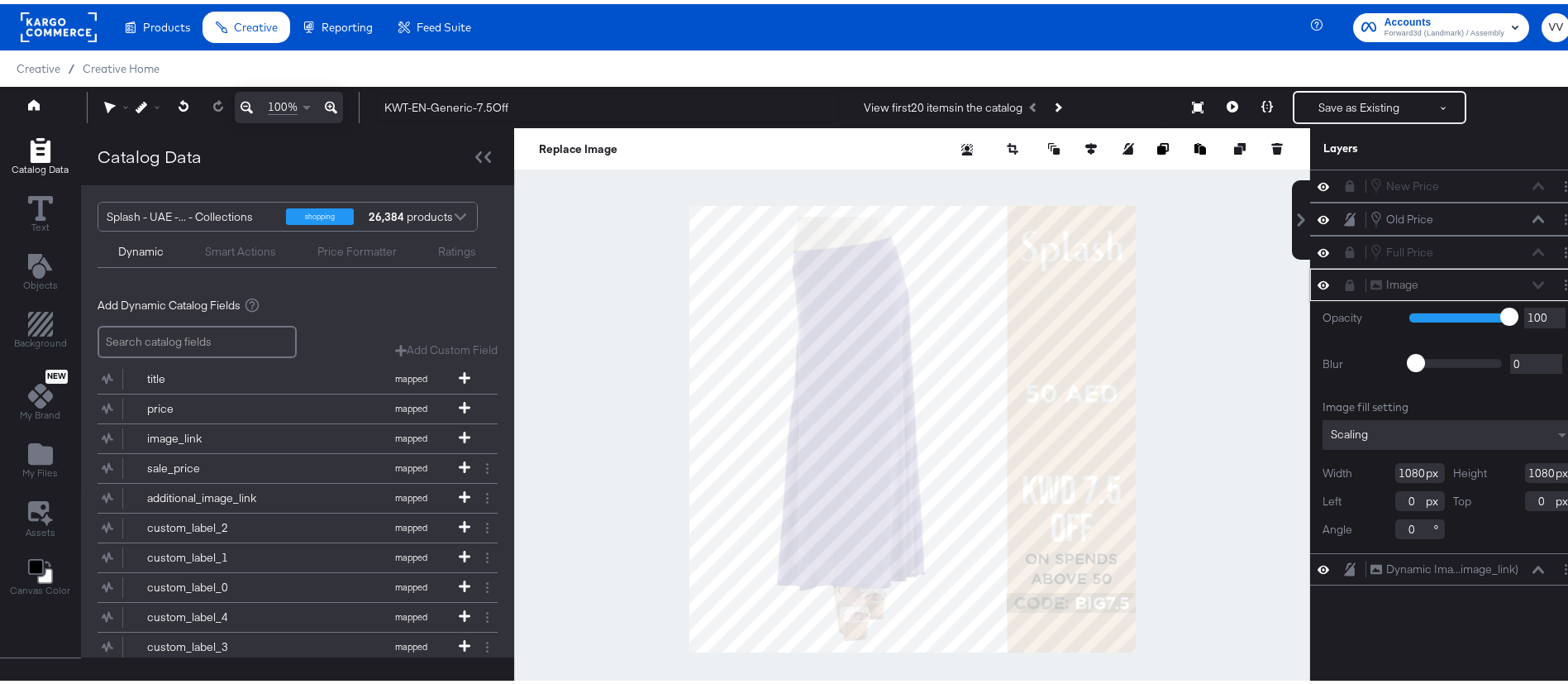 click 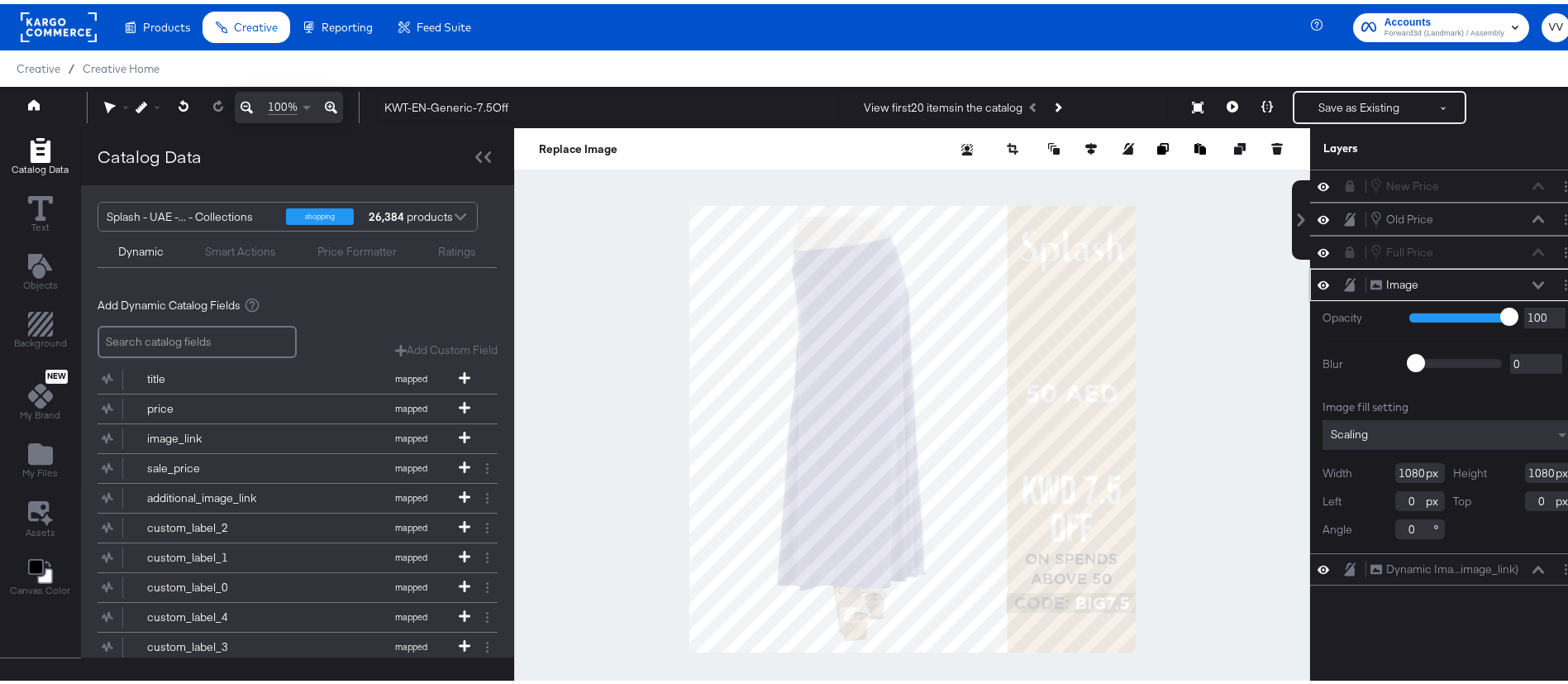 click 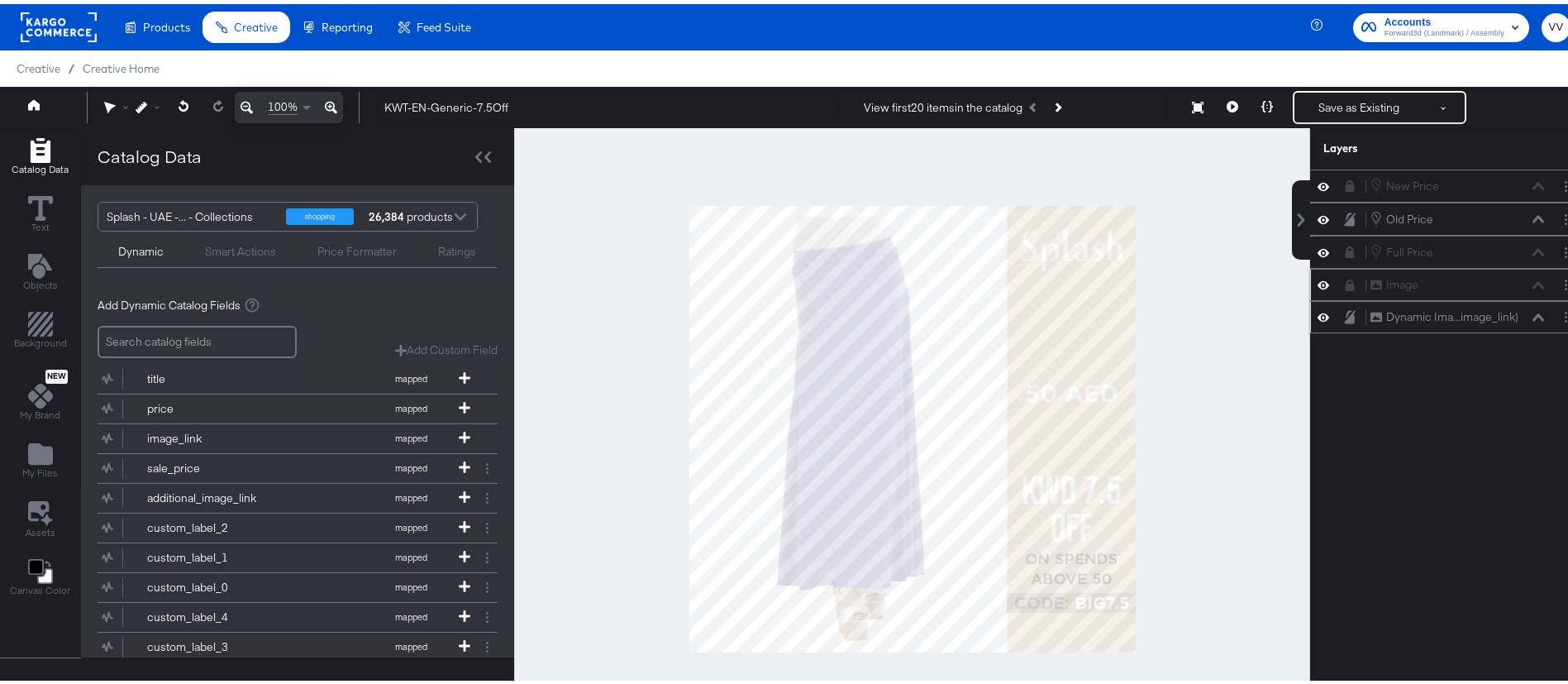 click 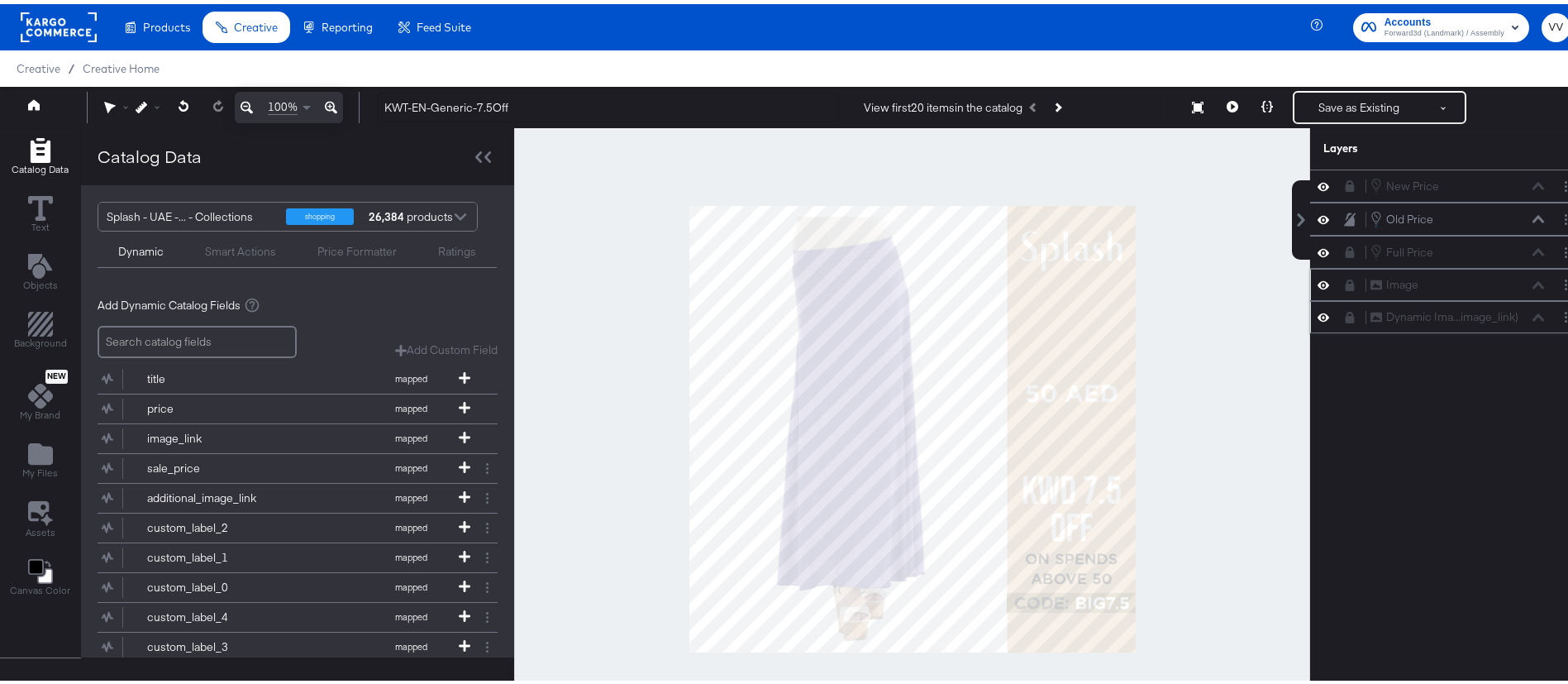 click 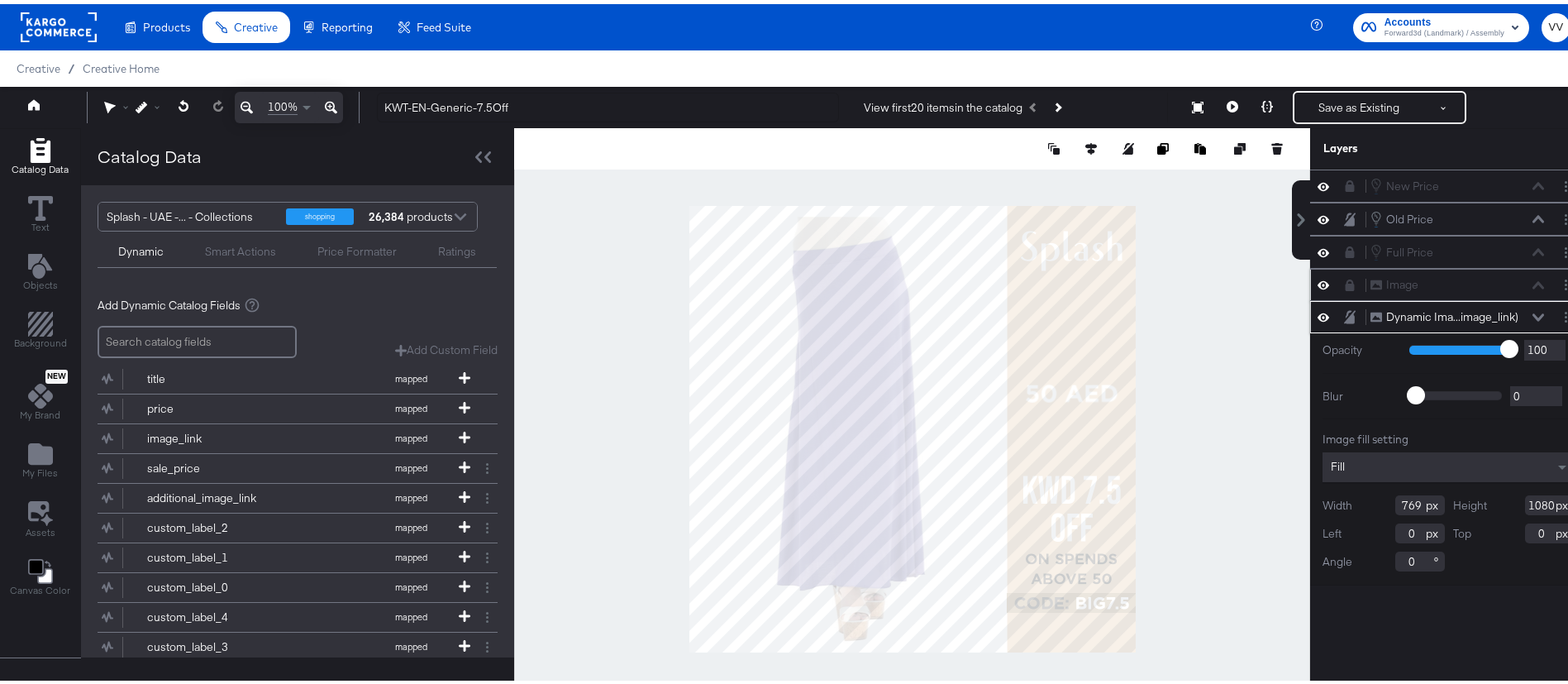 click 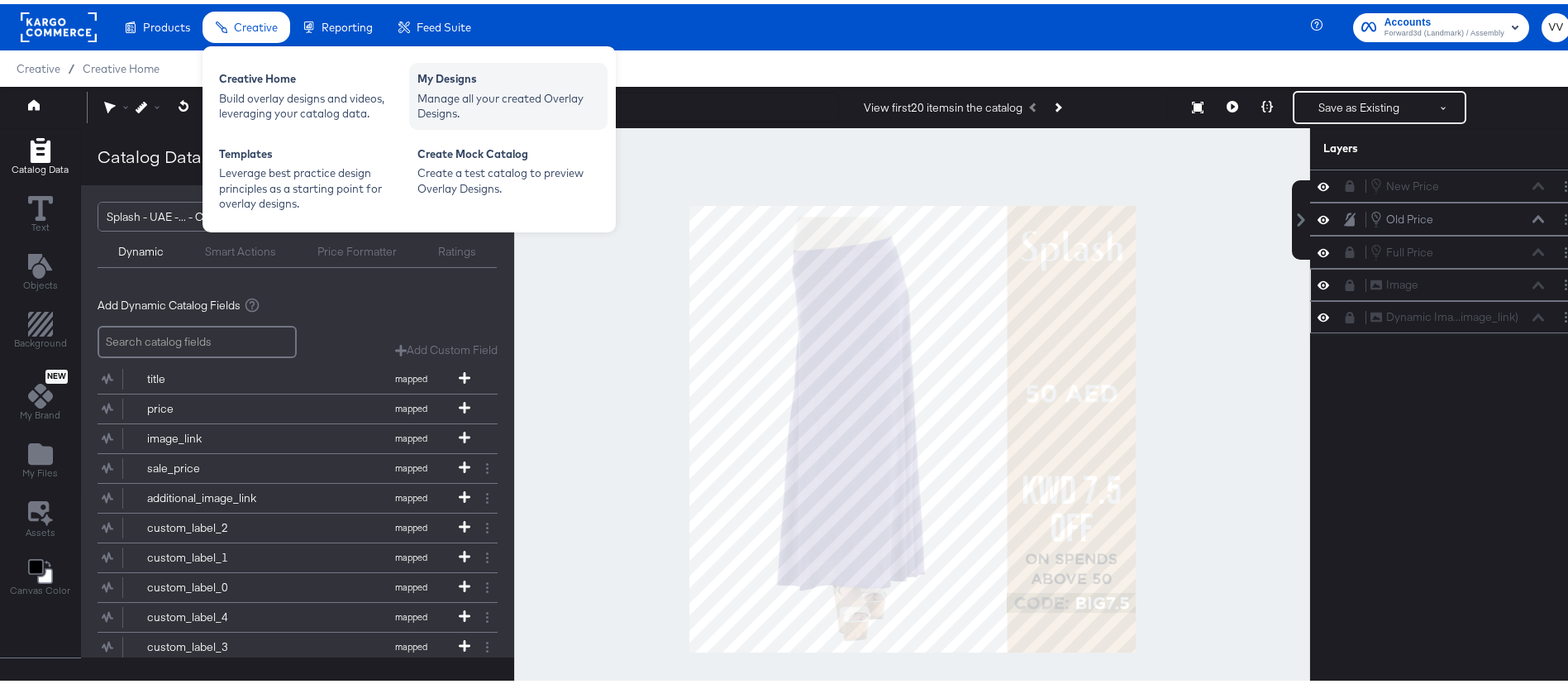 click on "My Designs" at bounding box center [508, 77] 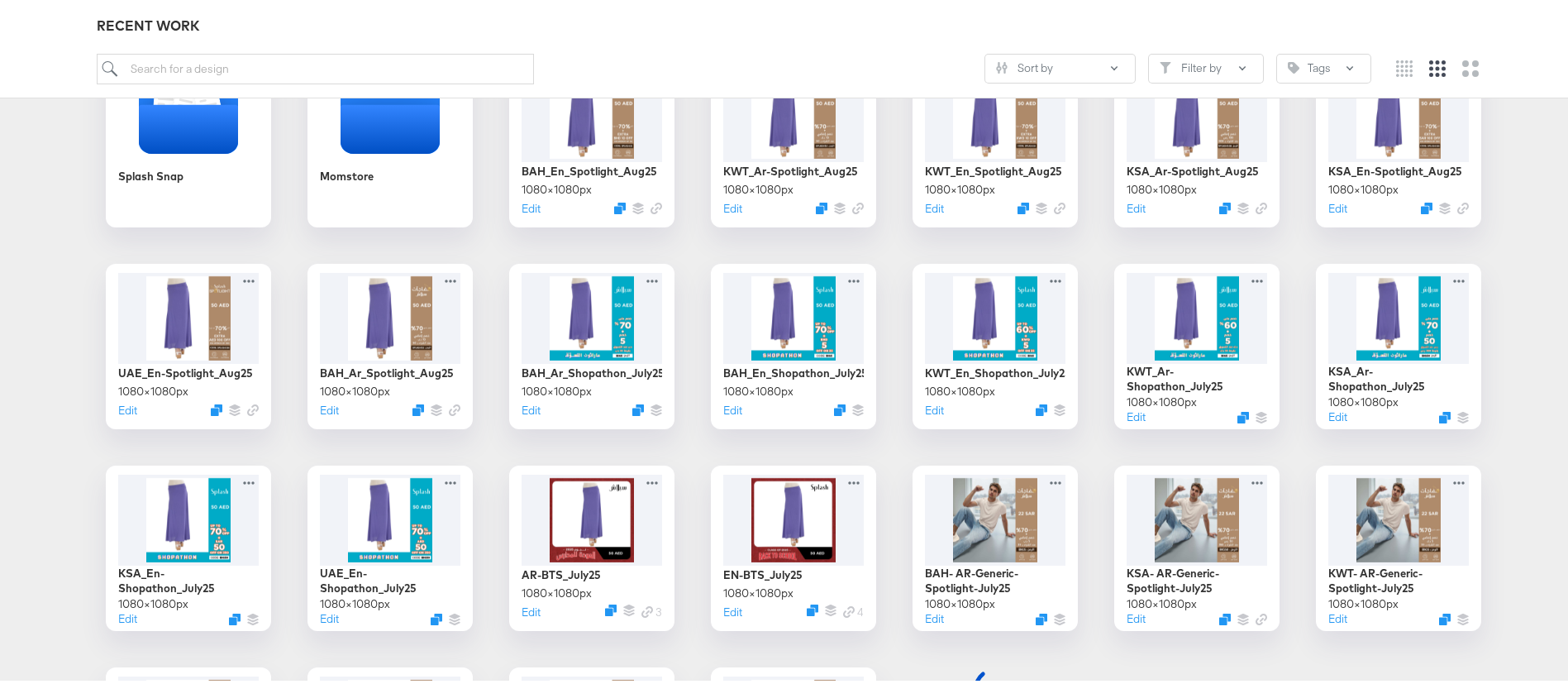 scroll, scrollTop: 428, scrollLeft: 0, axis: vertical 